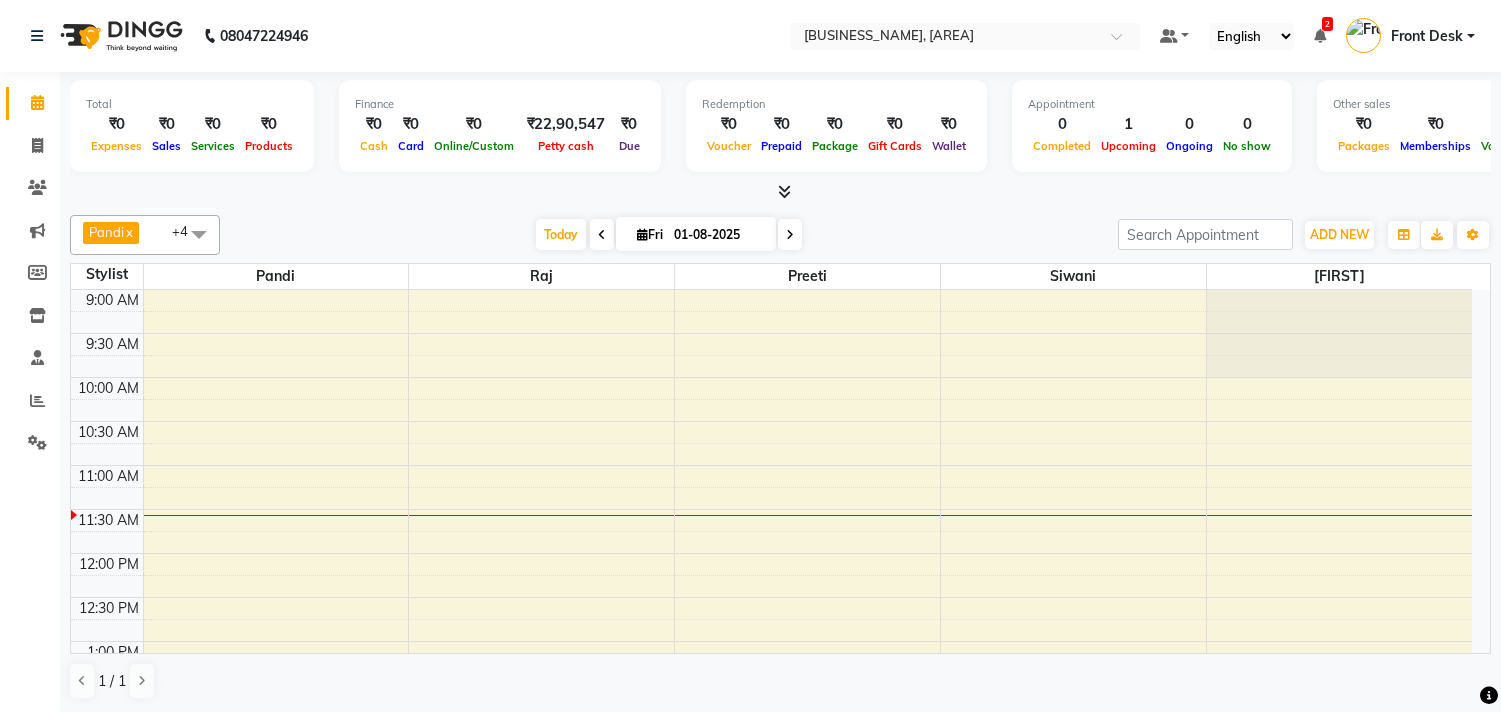 scroll, scrollTop: 0, scrollLeft: 0, axis: both 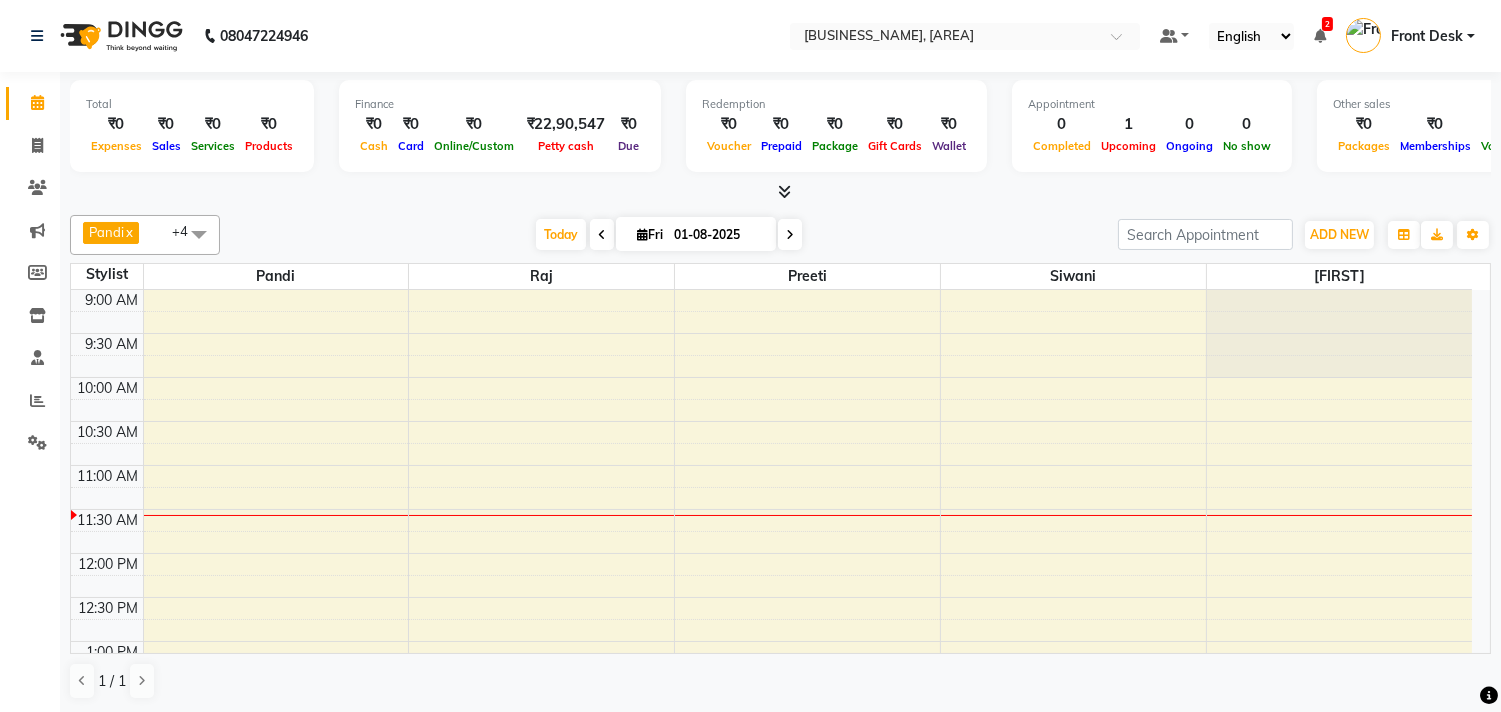 click at bounding box center [790, 235] 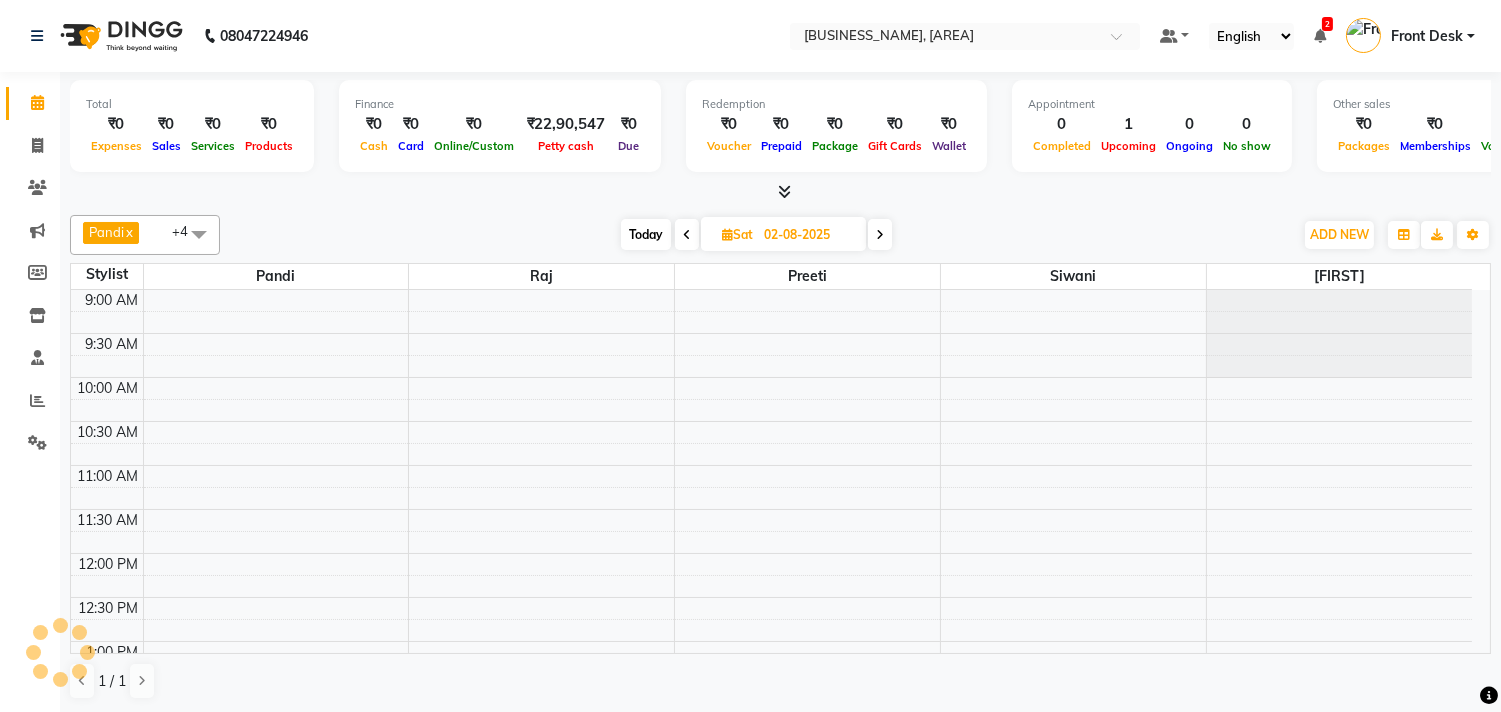 scroll, scrollTop: 177, scrollLeft: 0, axis: vertical 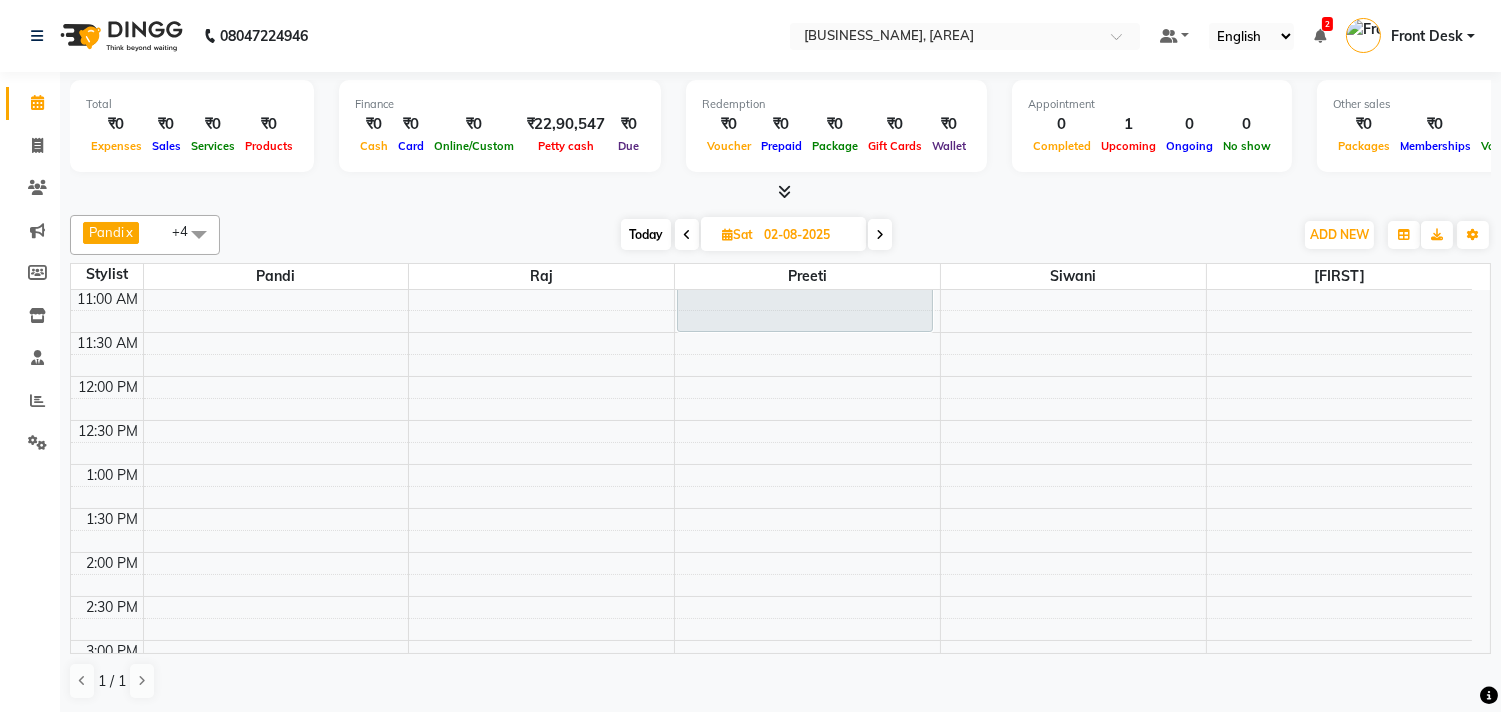 click at bounding box center (880, 234) 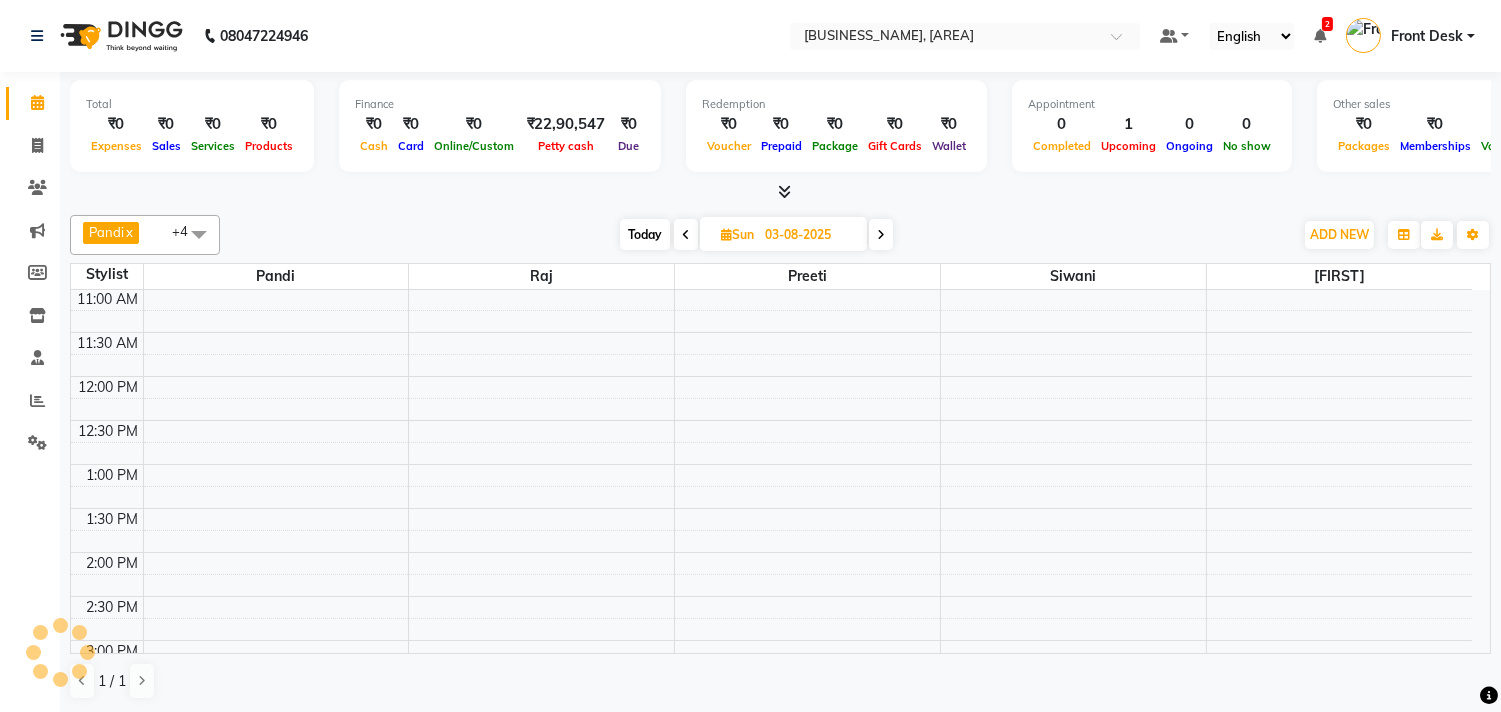 scroll, scrollTop: 177, scrollLeft: 0, axis: vertical 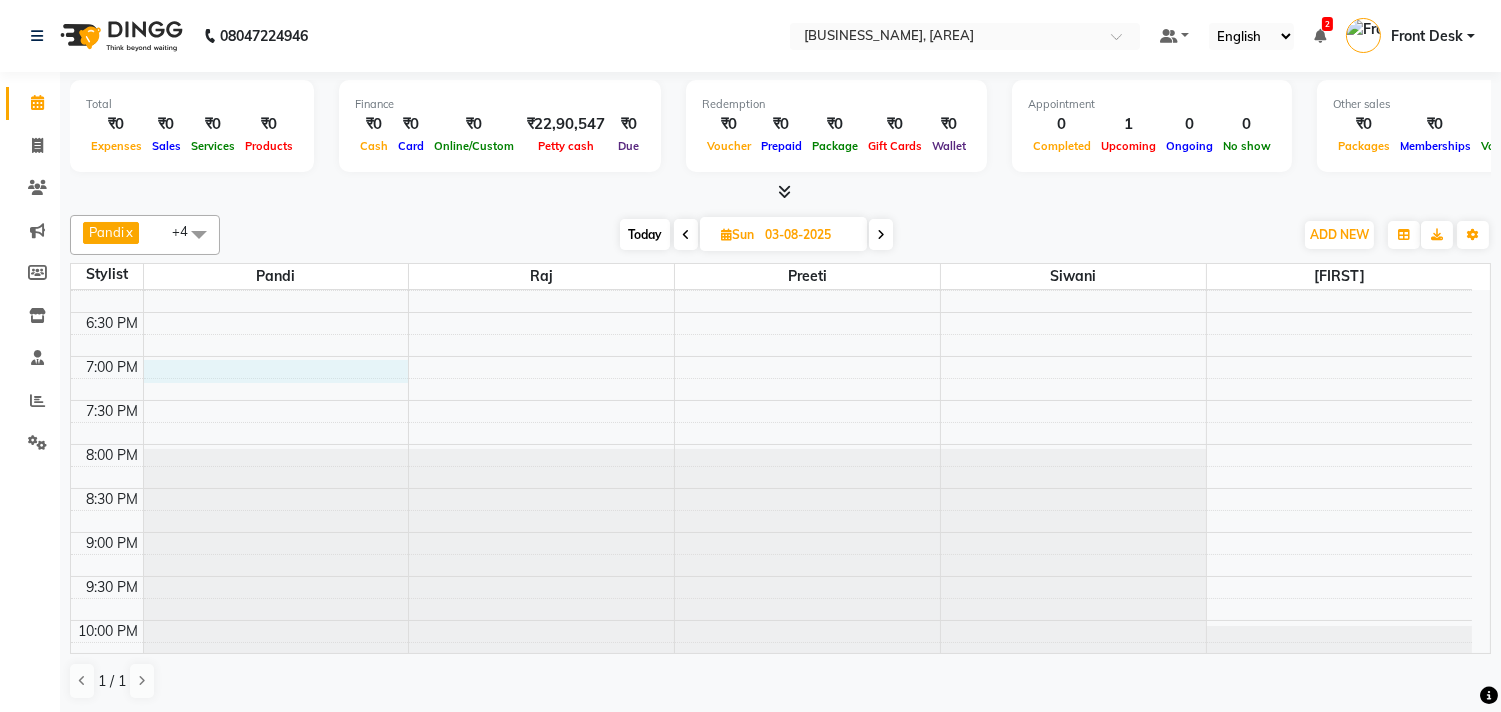 click on "9:00 AM 9:30 AM 10:00 AM 10:30 AM 11:00 AM 11:30 AM 12:00 PM 12:30 PM 1:00 PM 1:30 PM 2:00 PM 2:30 PM 3:00 PM 3:30 PM 4:00 PM 4:30 PM 5:00 PM 5:30 PM 6:00 PM 6:30 PM 7:00 PM 7:30 PM 8:00 PM 8:30 PM 9:00 PM 9:30 PM 10:00 PM 10:30 PM" at bounding box center (771, 92) 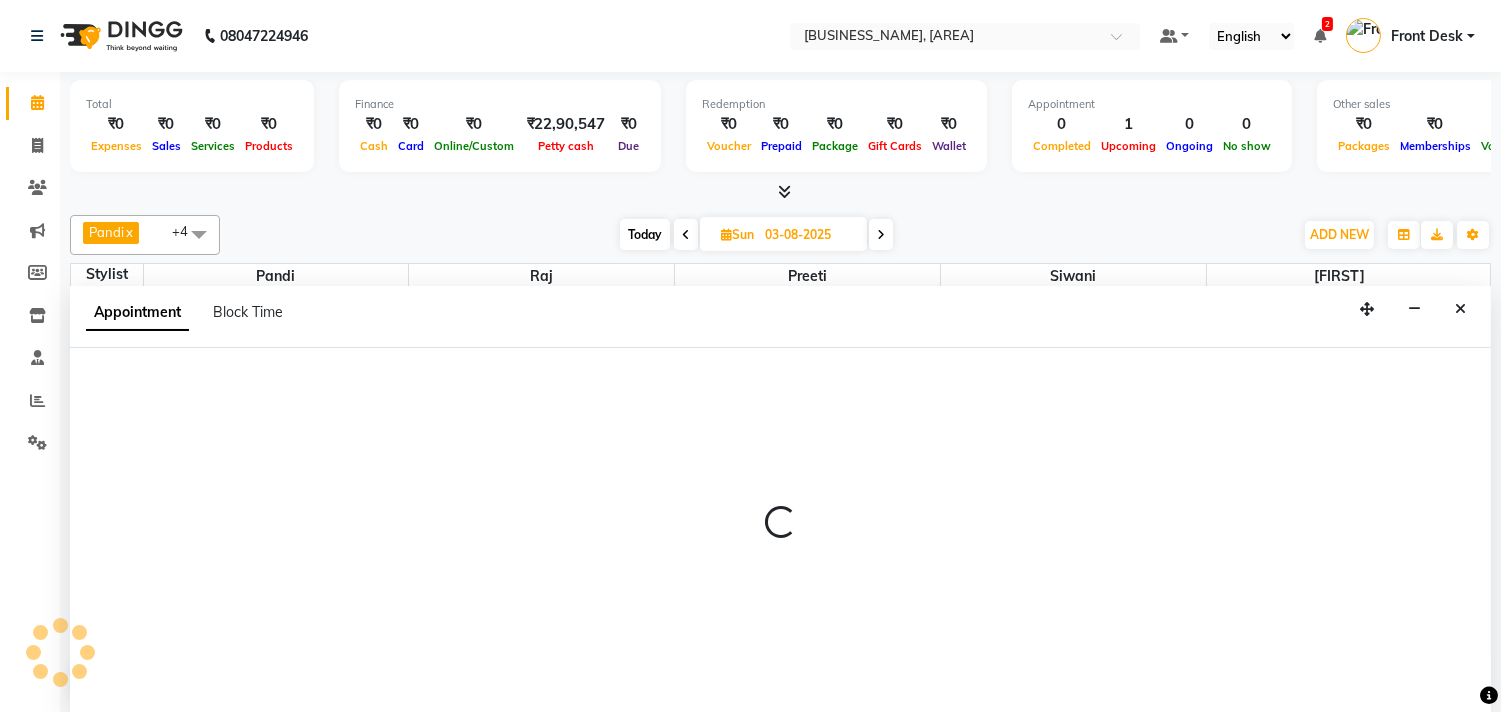 scroll, scrollTop: 1, scrollLeft: 0, axis: vertical 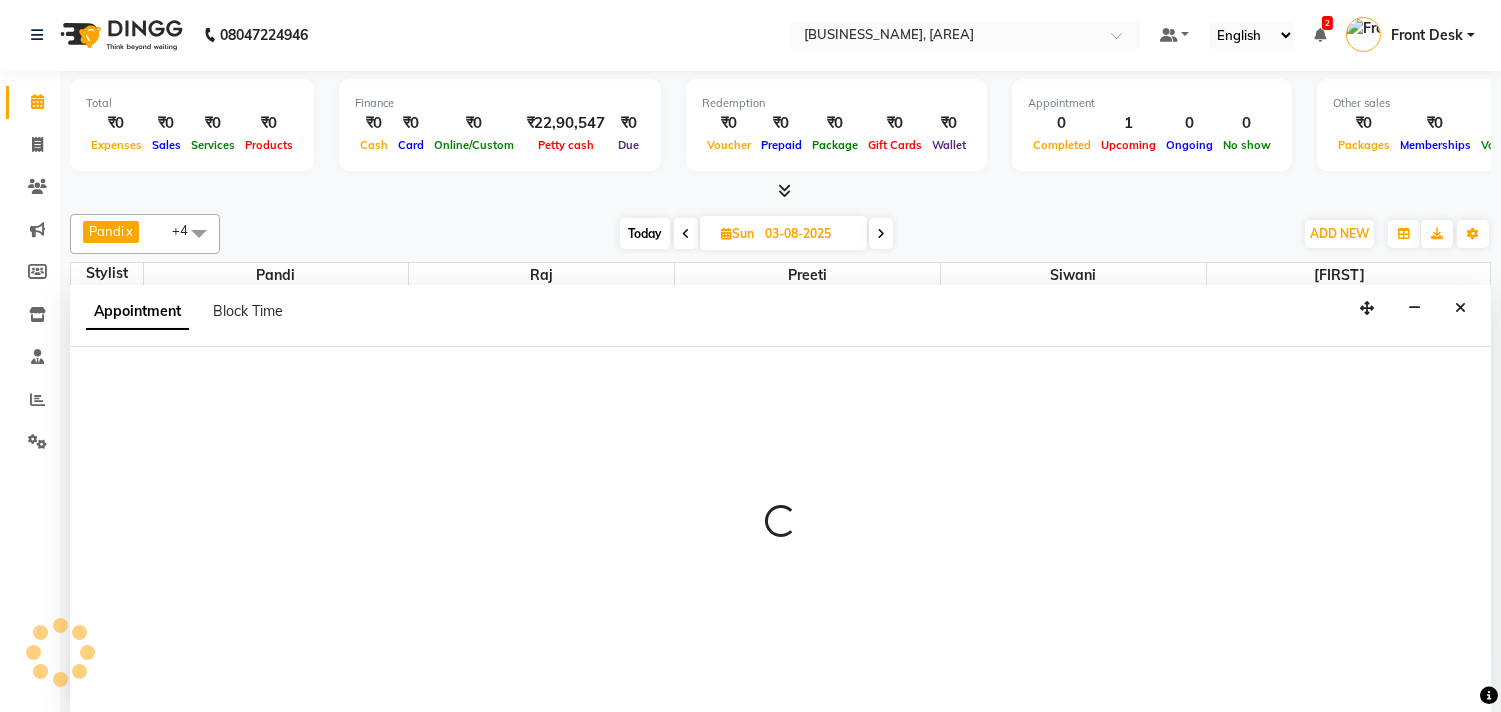 select on "39912" 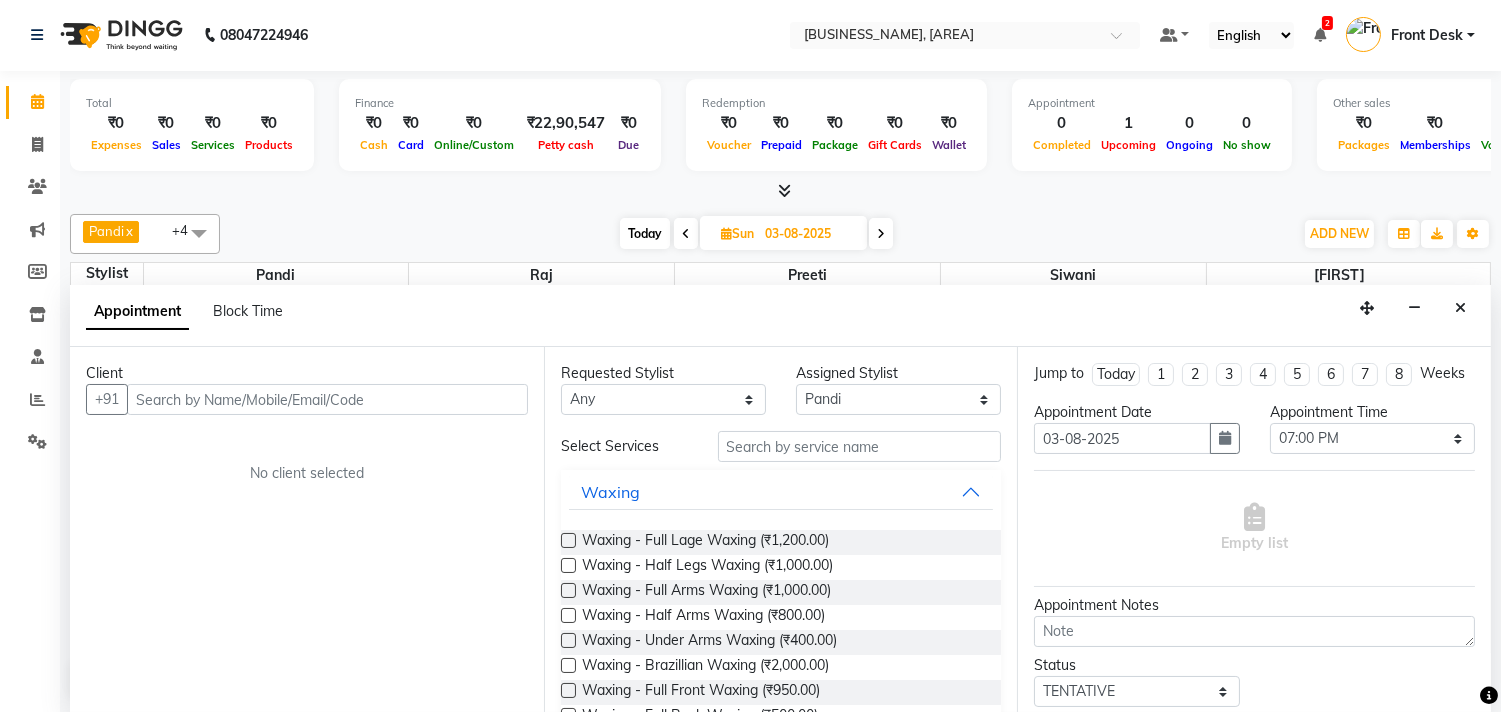 click at bounding box center (327, 399) 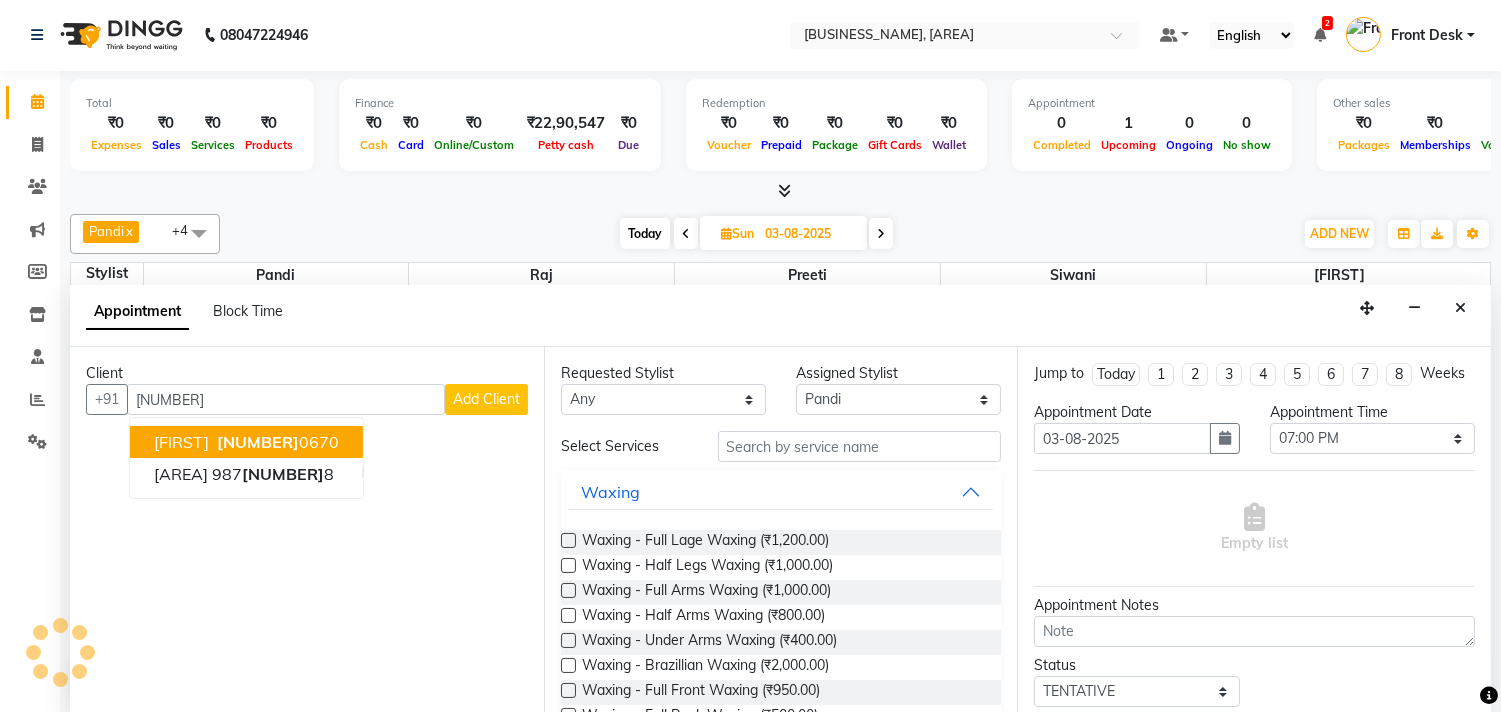 click on "[PHONE]" at bounding box center [276, 442] 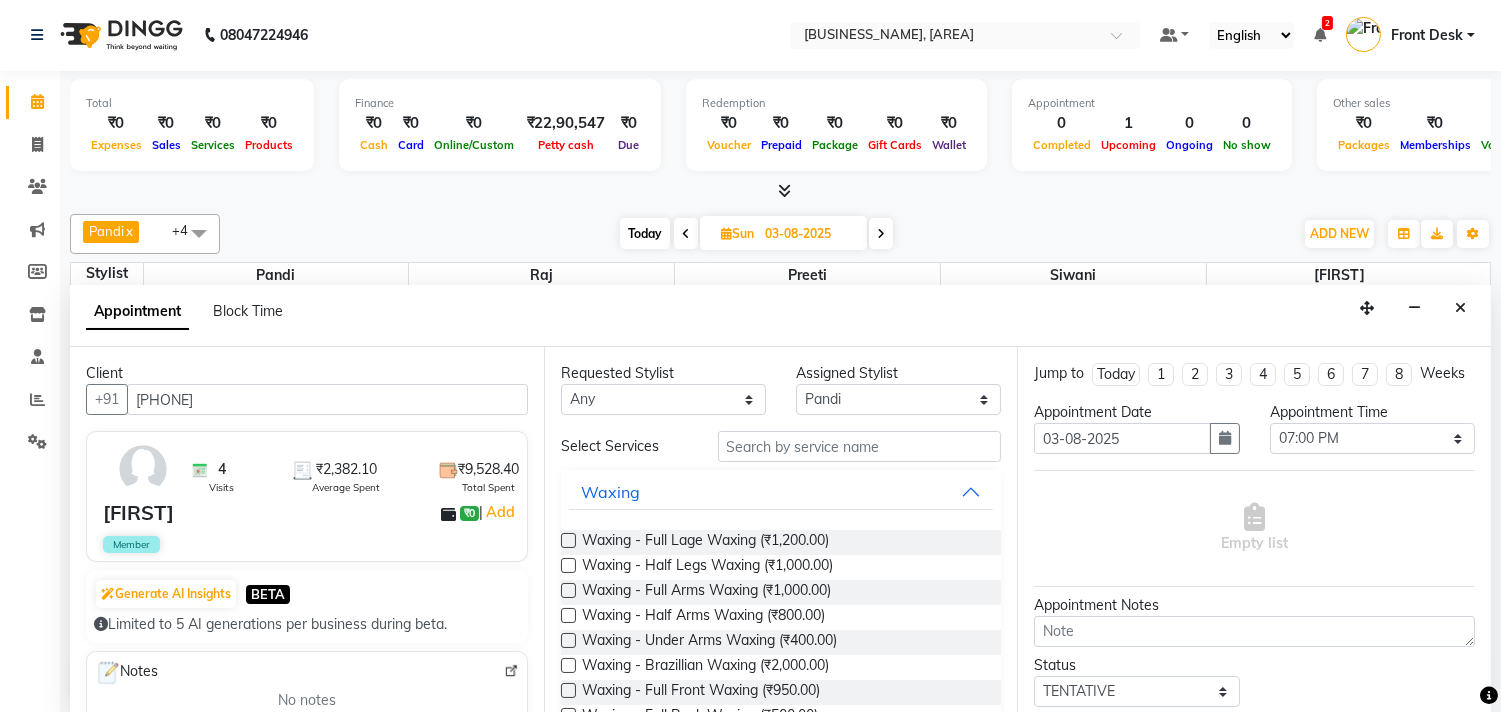 type on "[PHONE]" 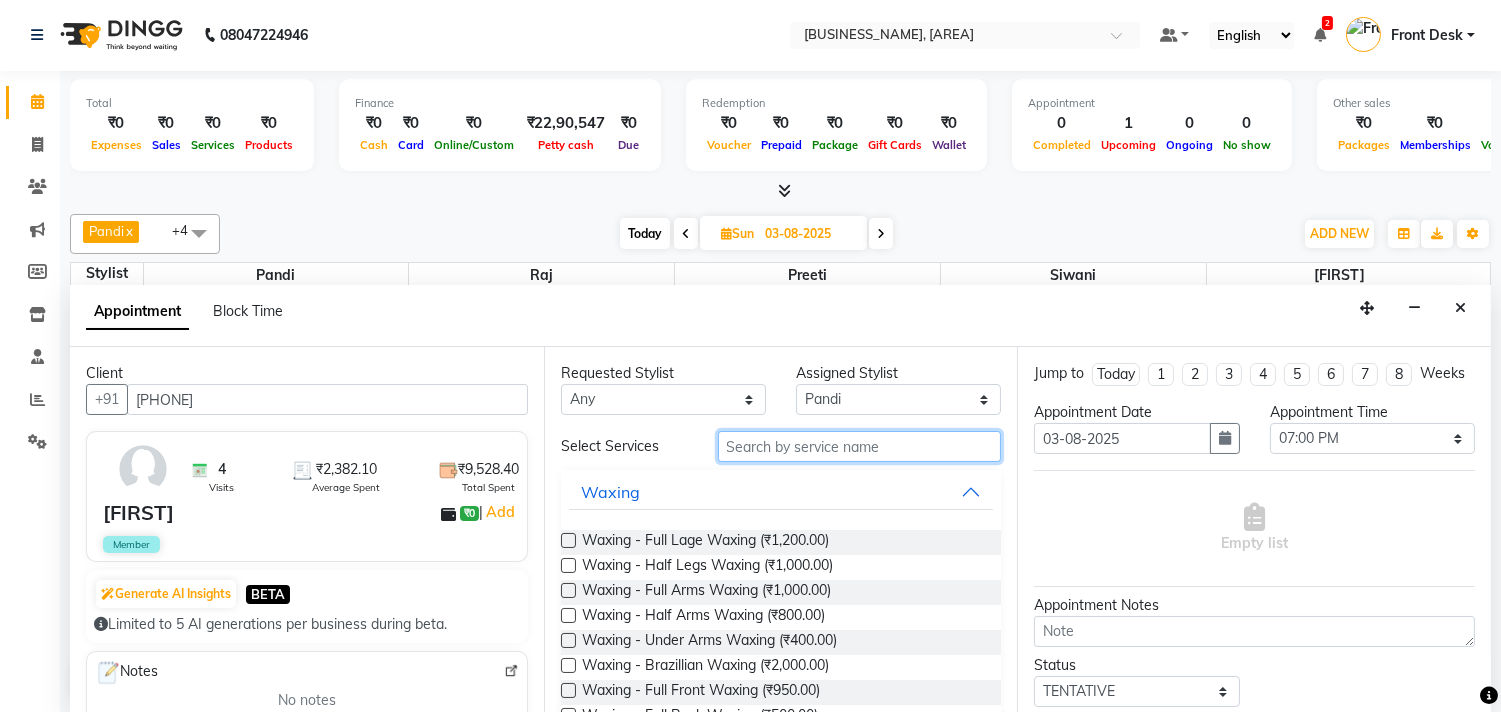 click at bounding box center [860, 446] 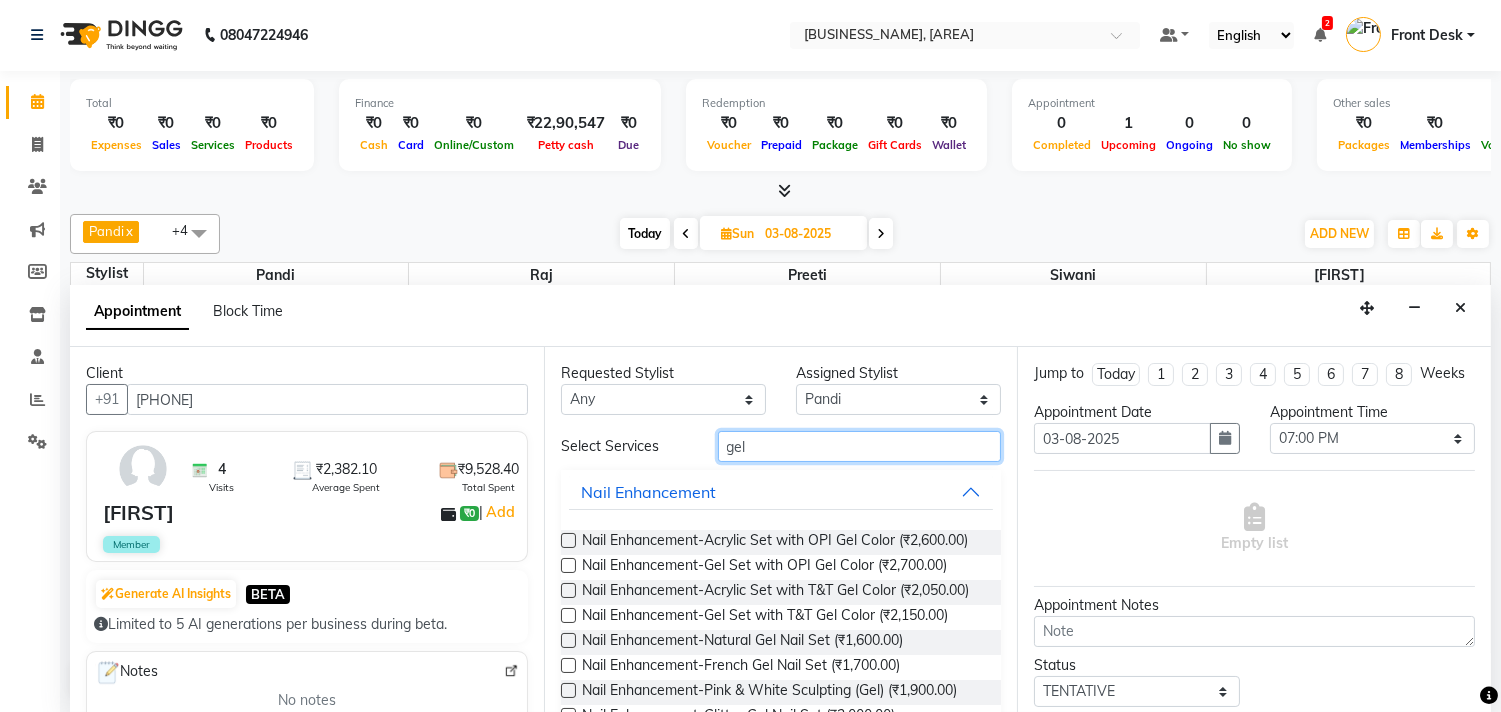 type on "gel" 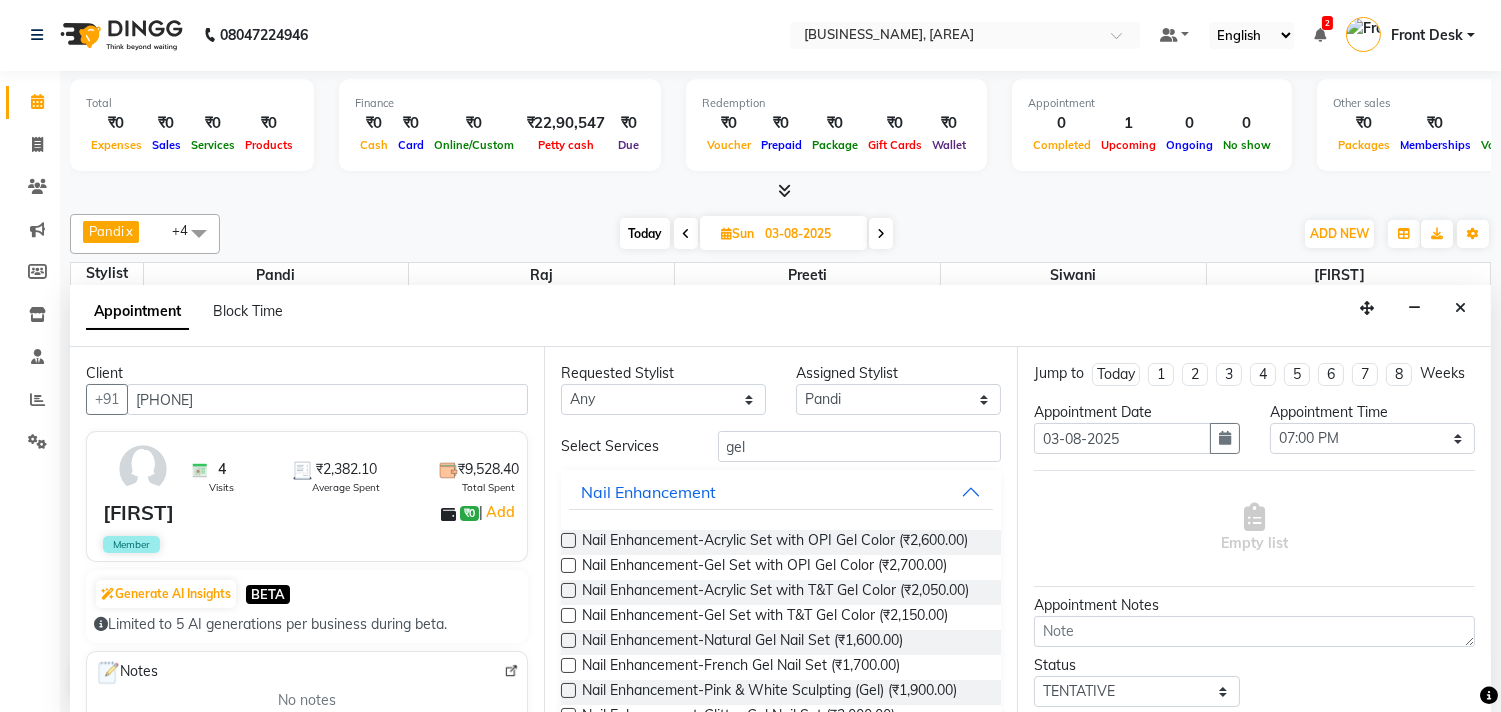 click at bounding box center [568, 590] 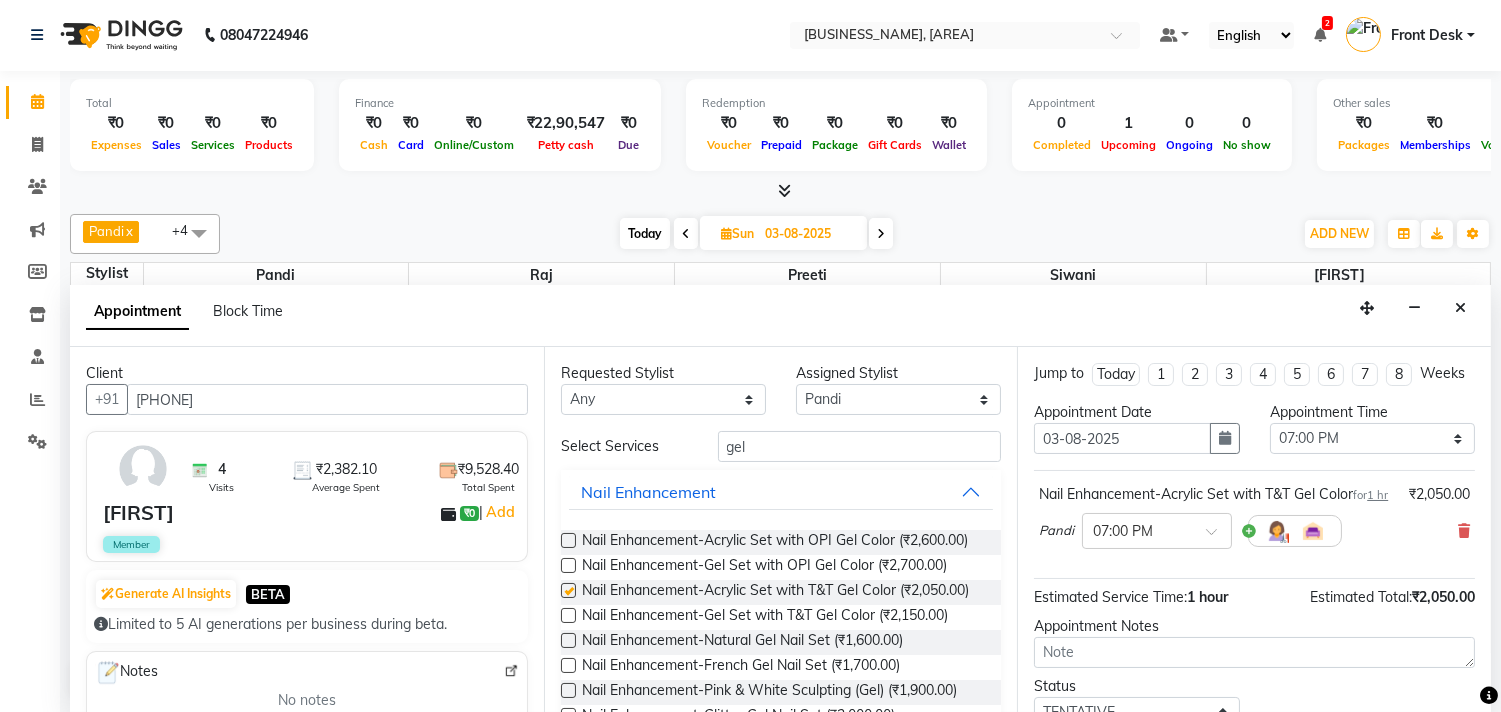 checkbox on "false" 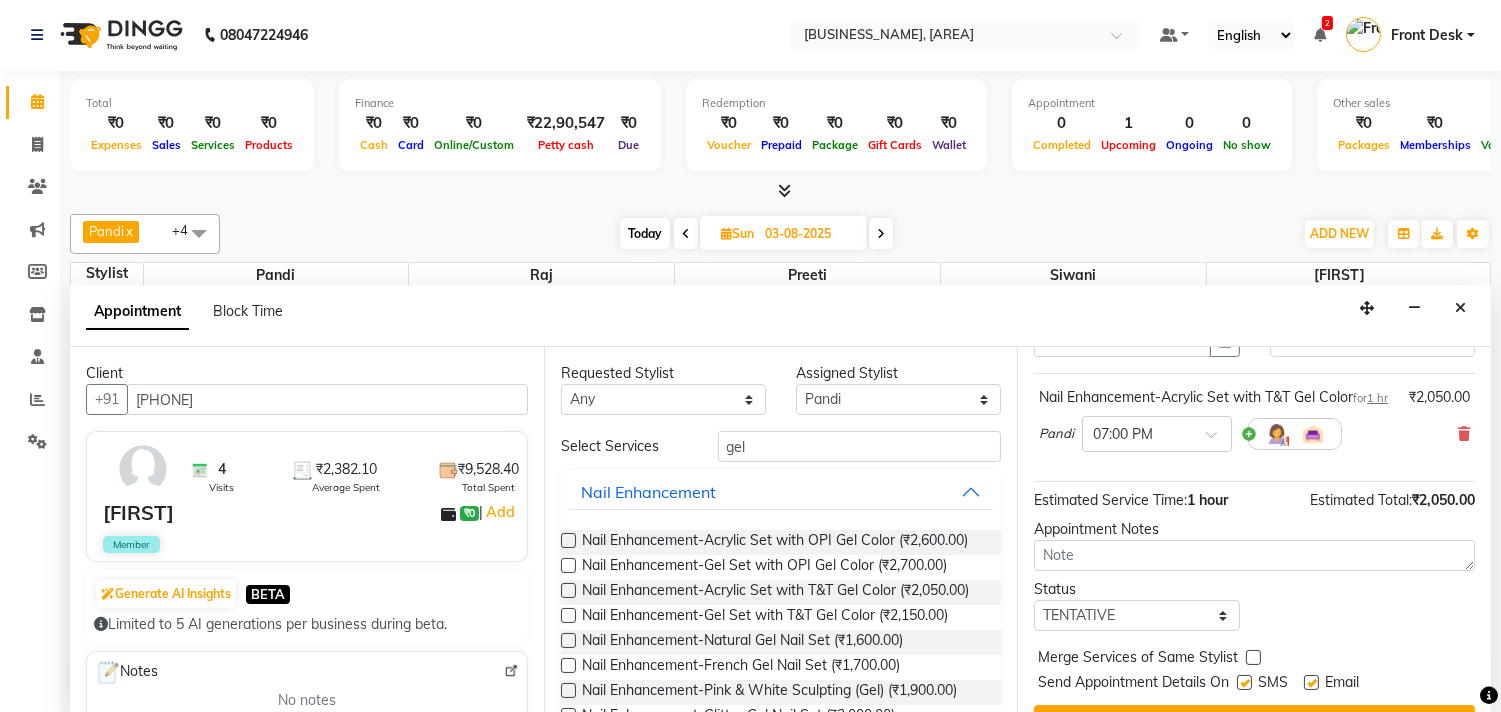 scroll, scrollTop: 181, scrollLeft: 0, axis: vertical 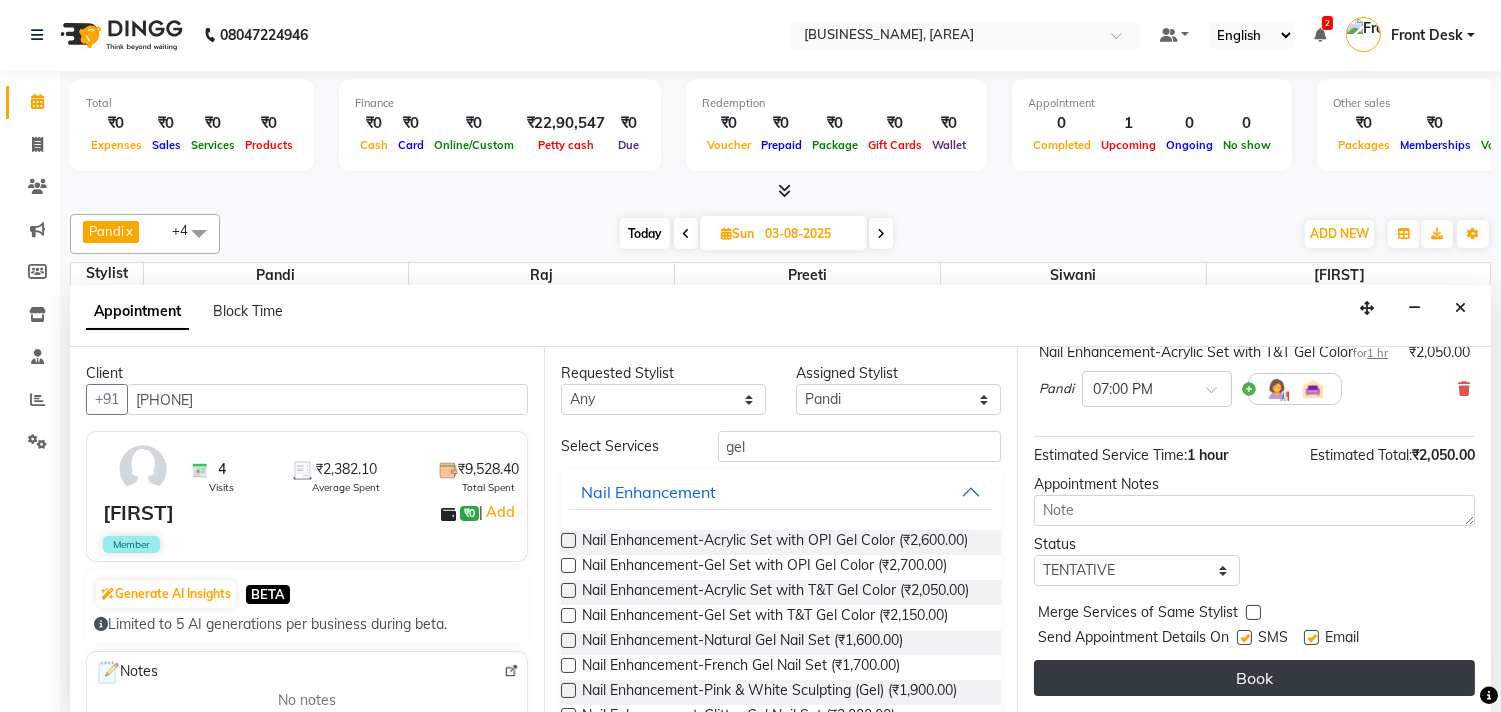 click on "Book" at bounding box center (1254, 678) 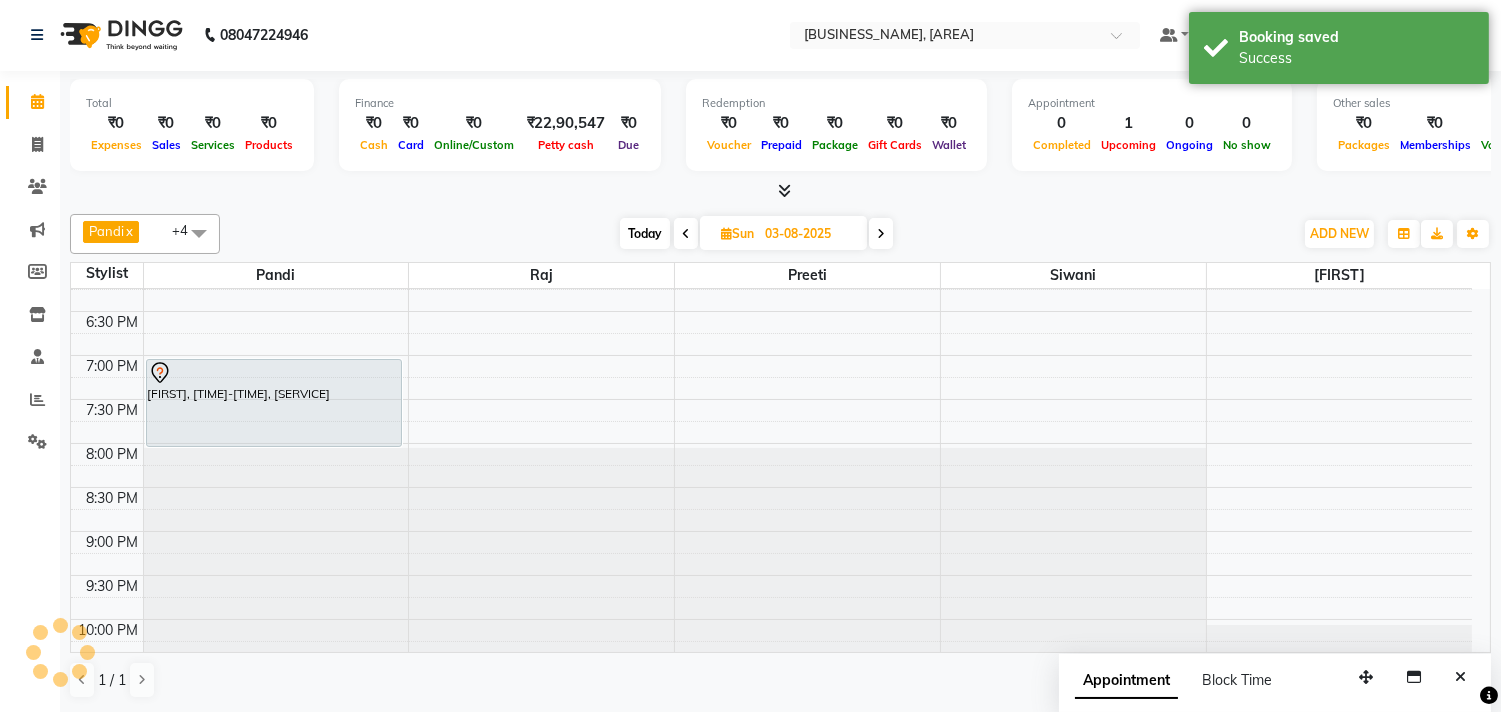 scroll, scrollTop: 0, scrollLeft: 0, axis: both 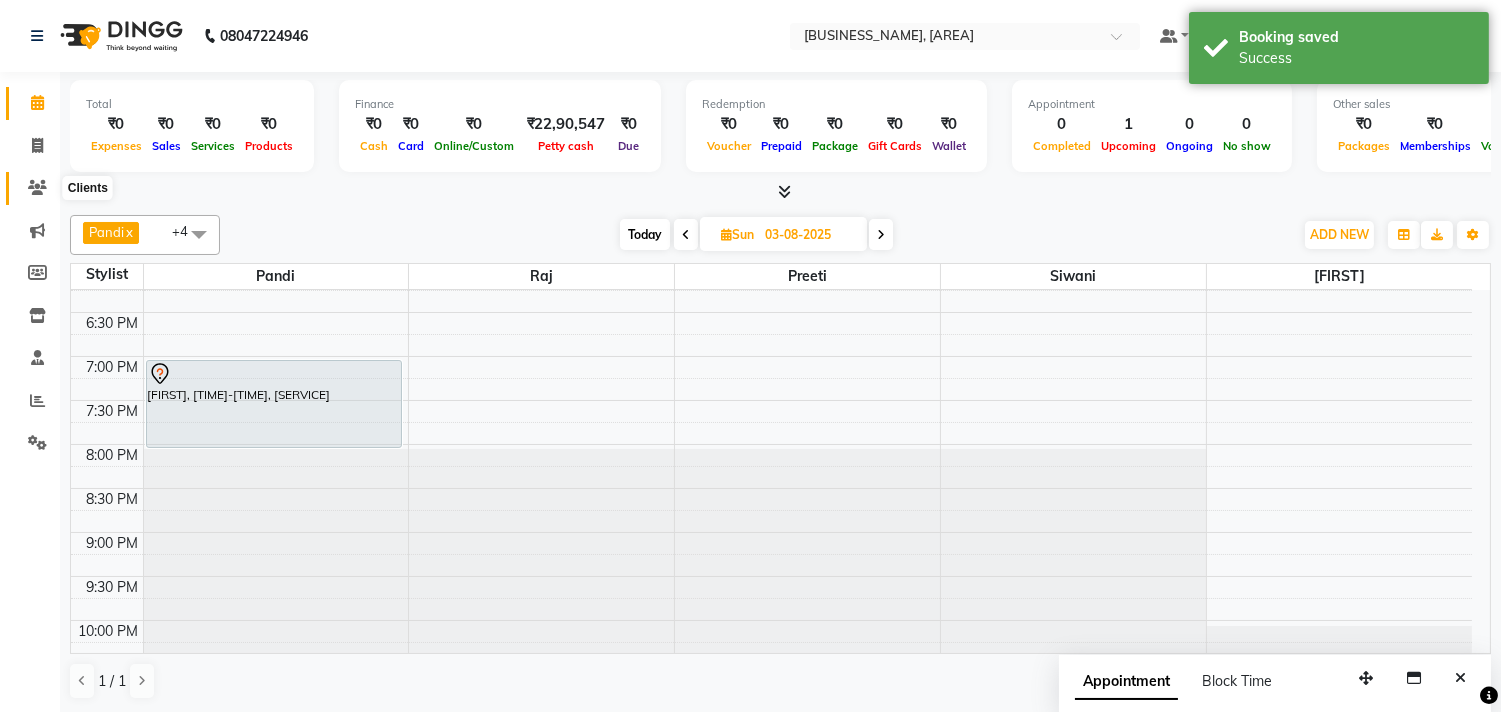 click 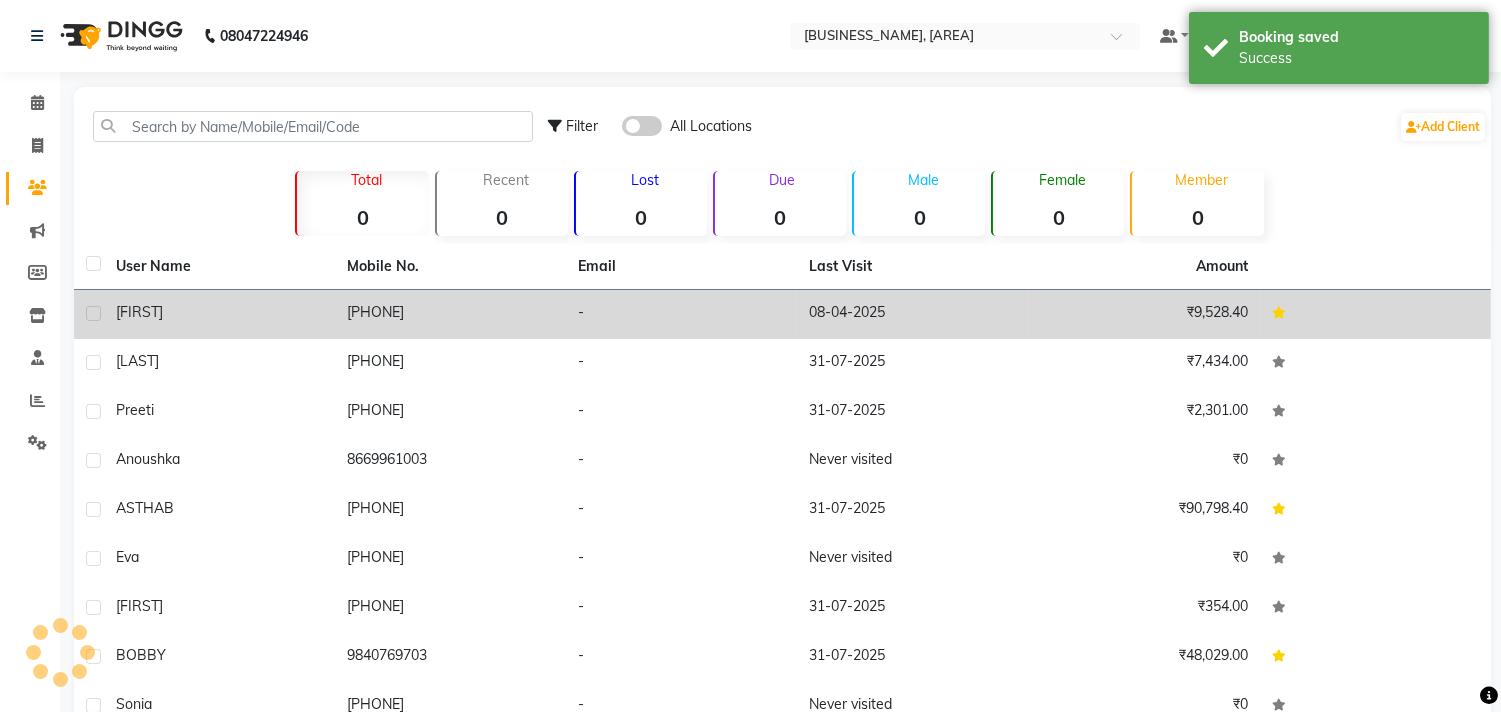 click on "[PHONE]" 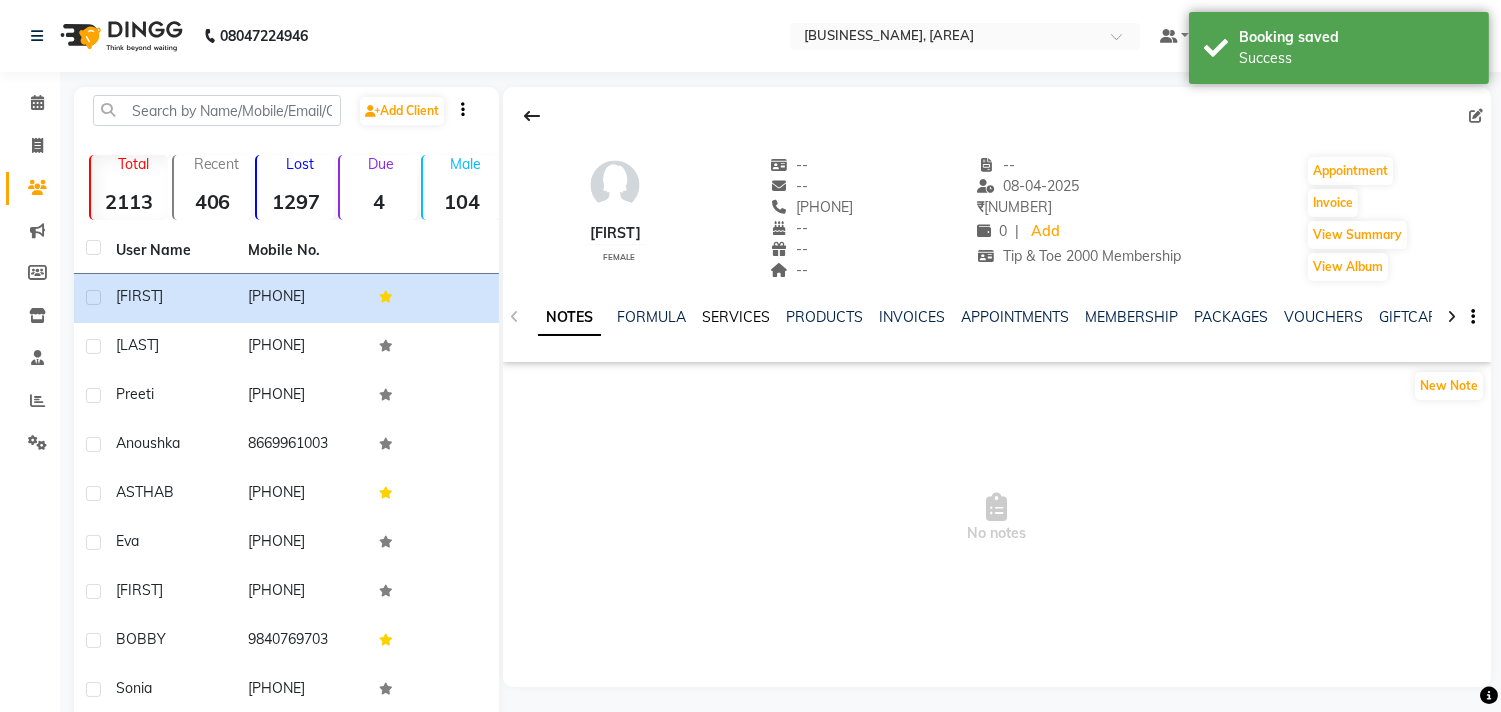 click on "SERVICES" 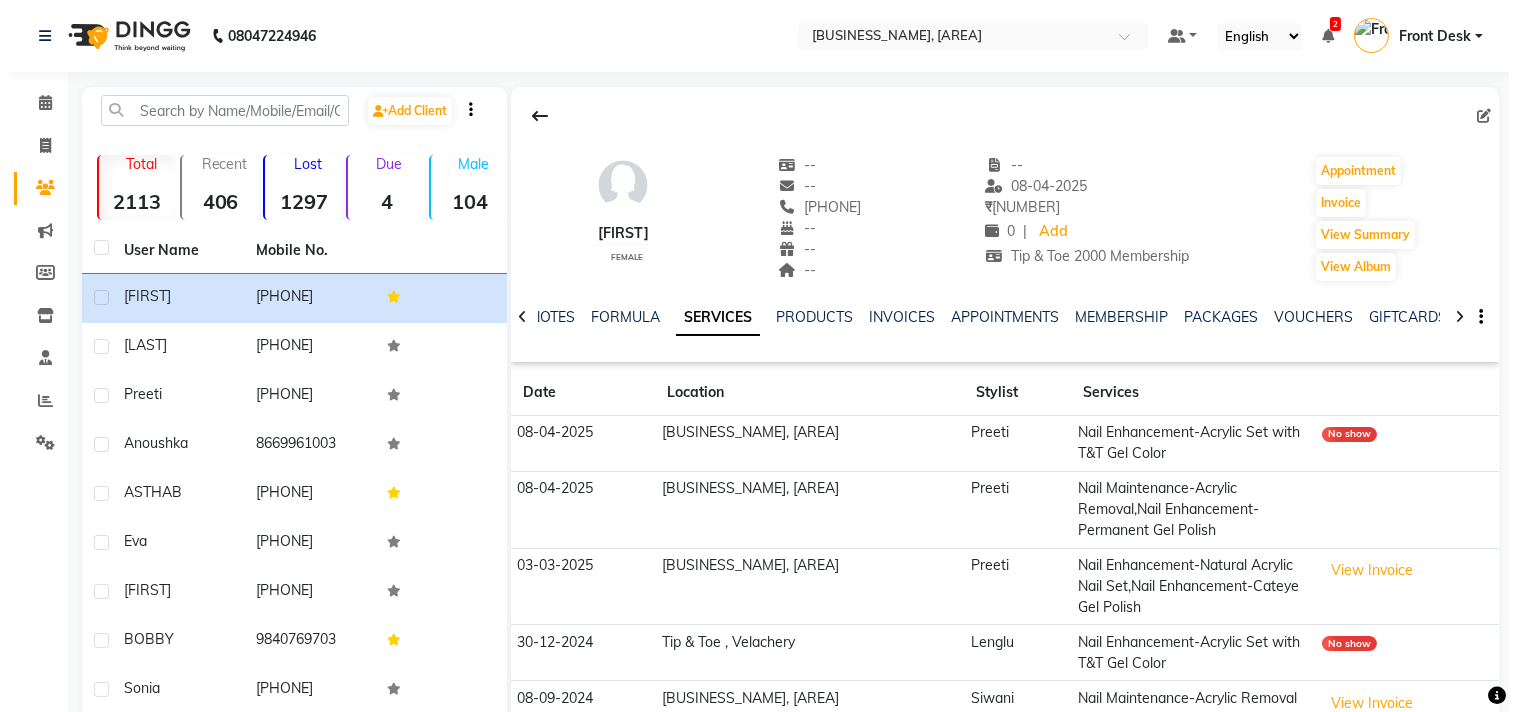 scroll, scrollTop: 137, scrollLeft: 0, axis: vertical 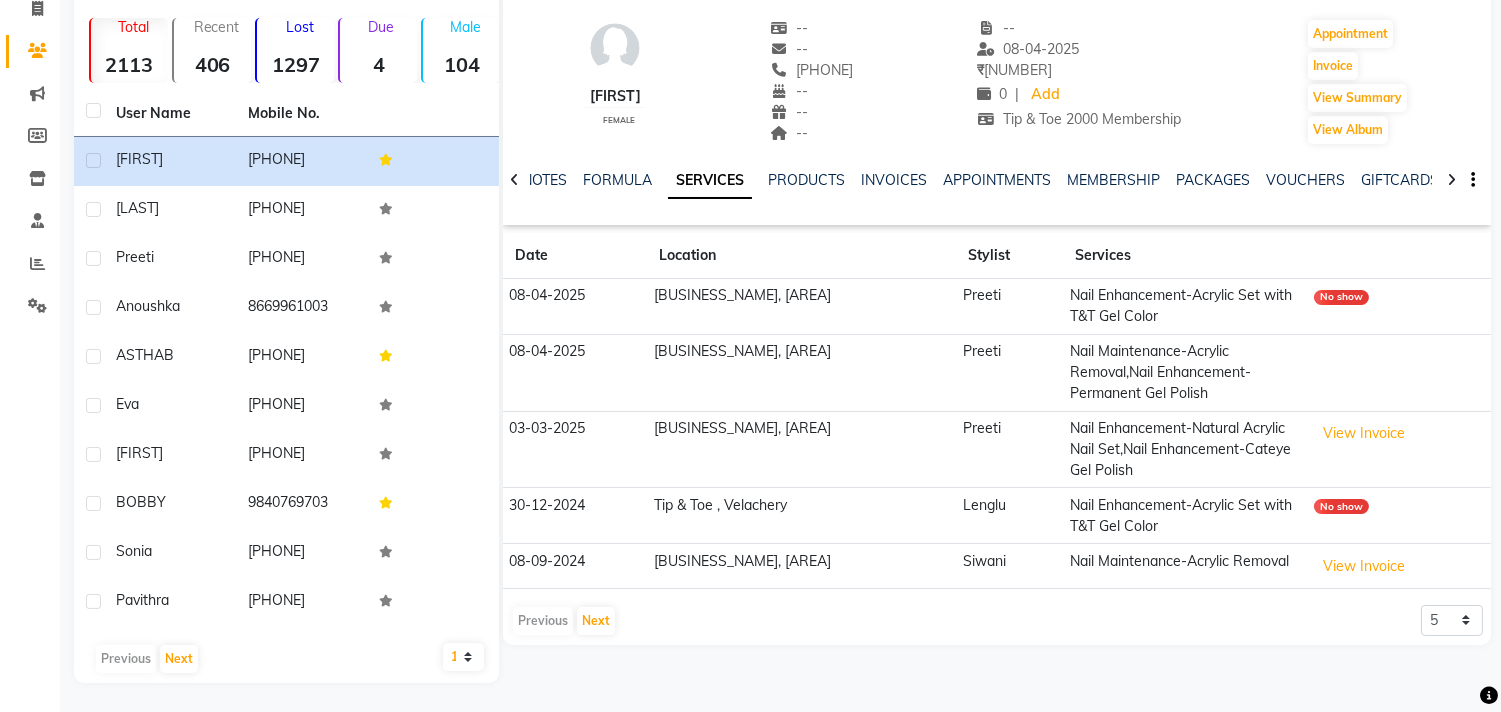 click on "Nail Maintenance-Acrylic Removal,Nail Enhancement-Permanent Gel Polish" 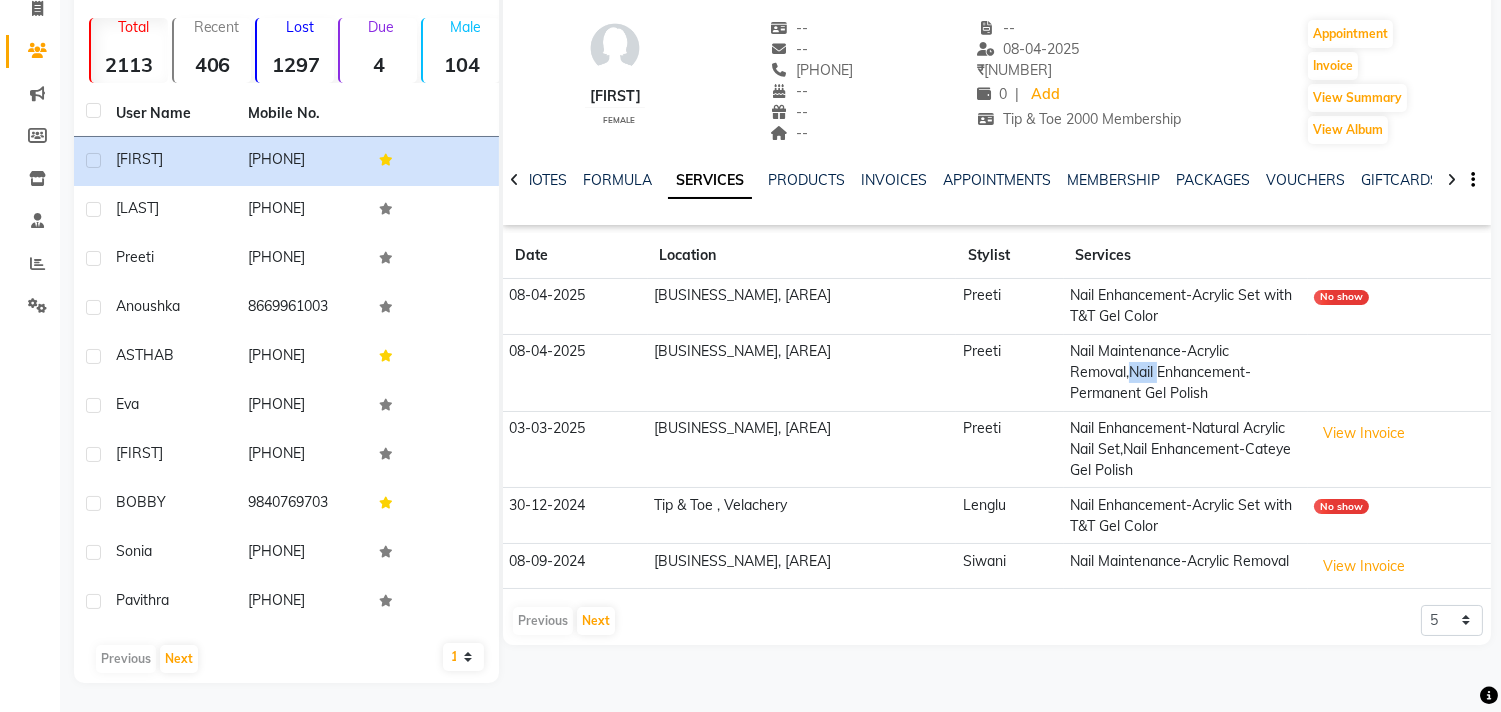 click on "Nail Maintenance-Acrylic Removal,Nail Enhancement-Permanent Gel Polish" 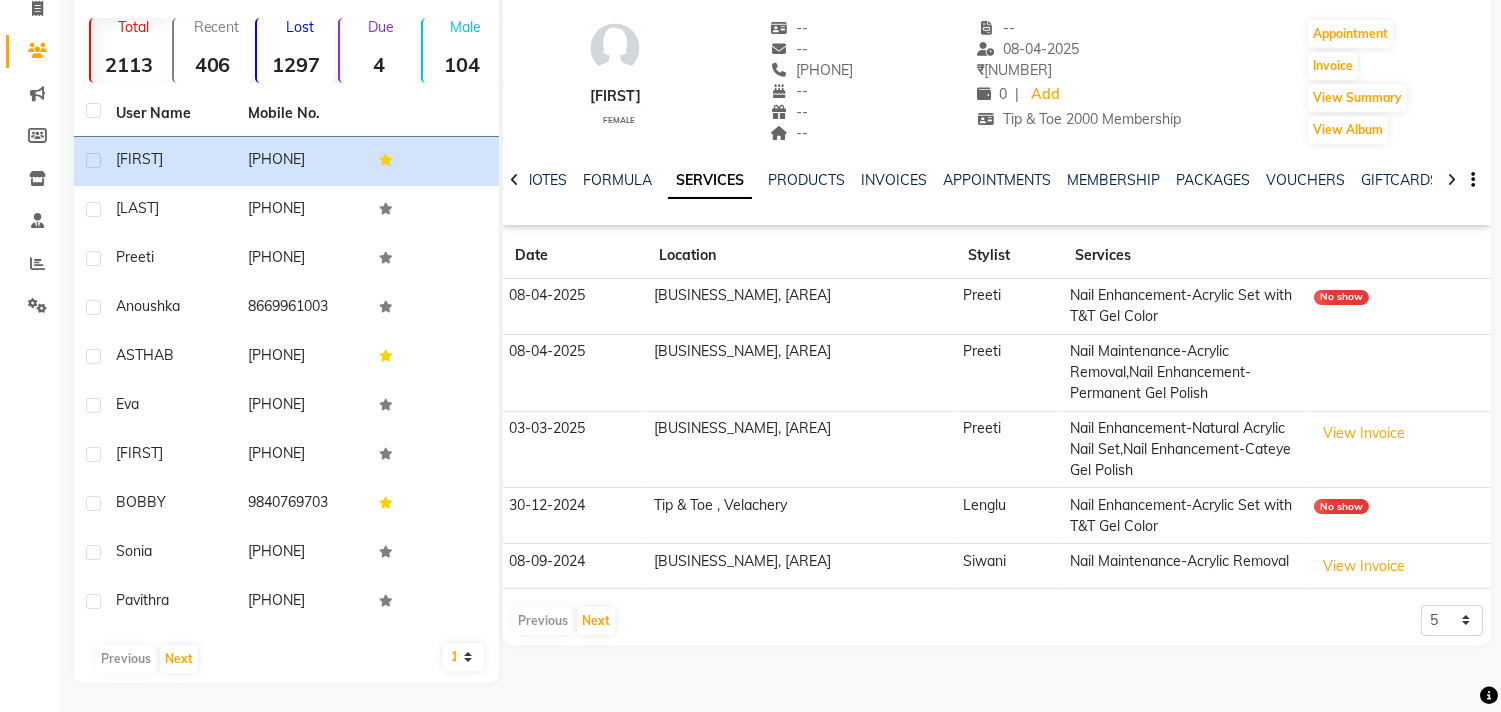 click on "Nail Maintenance-Acrylic Removal,Nail Enhancement-Permanent Gel Polish" 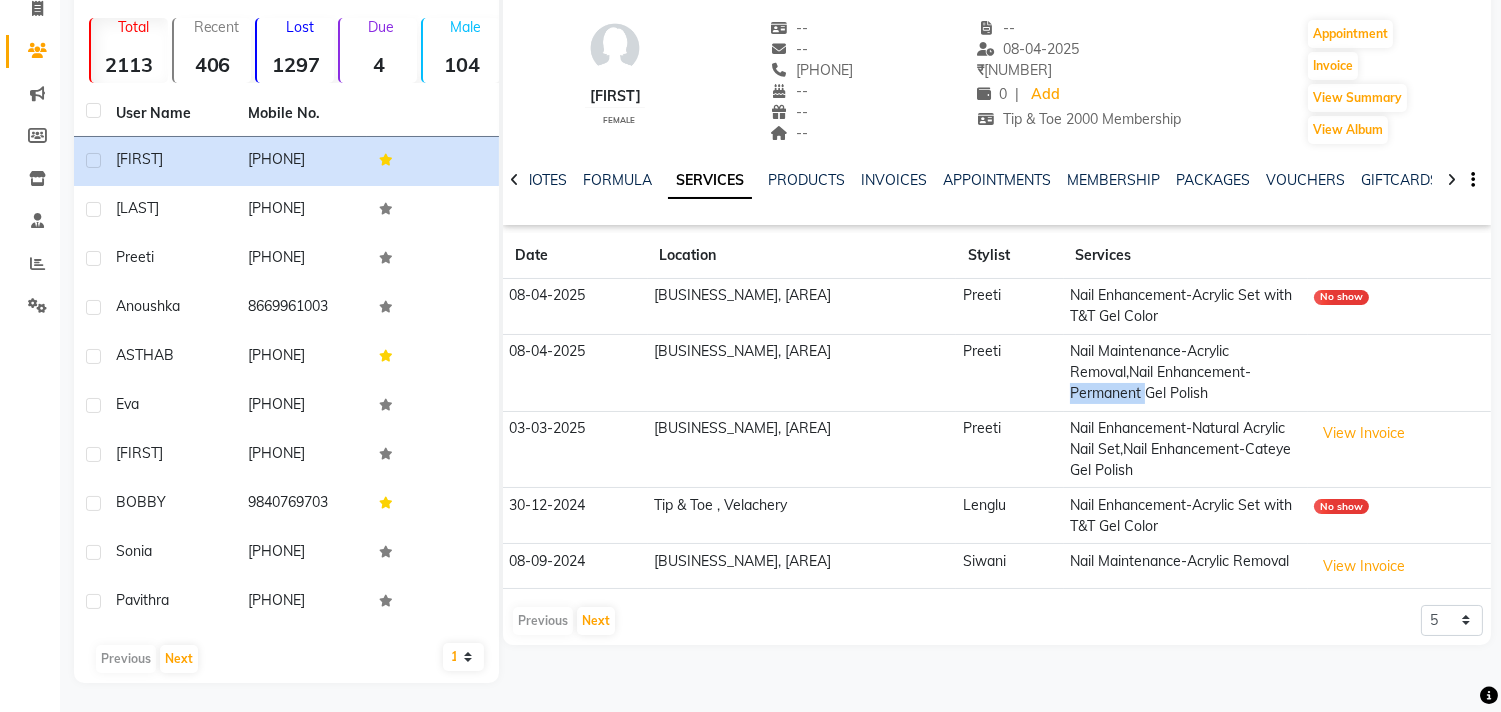 click on "Nail Maintenance-Acrylic Removal,Nail Enhancement-Permanent Gel Polish" 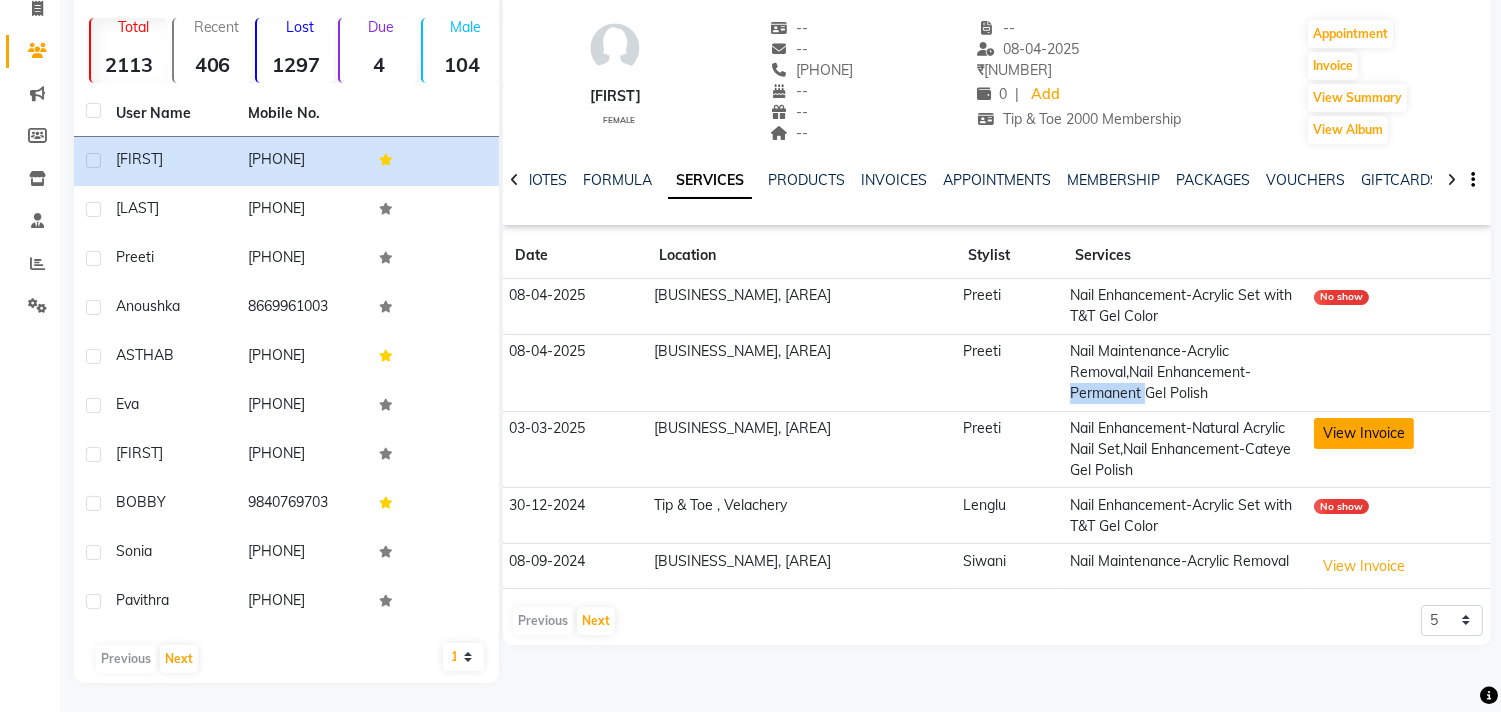 click on "View Invoice" 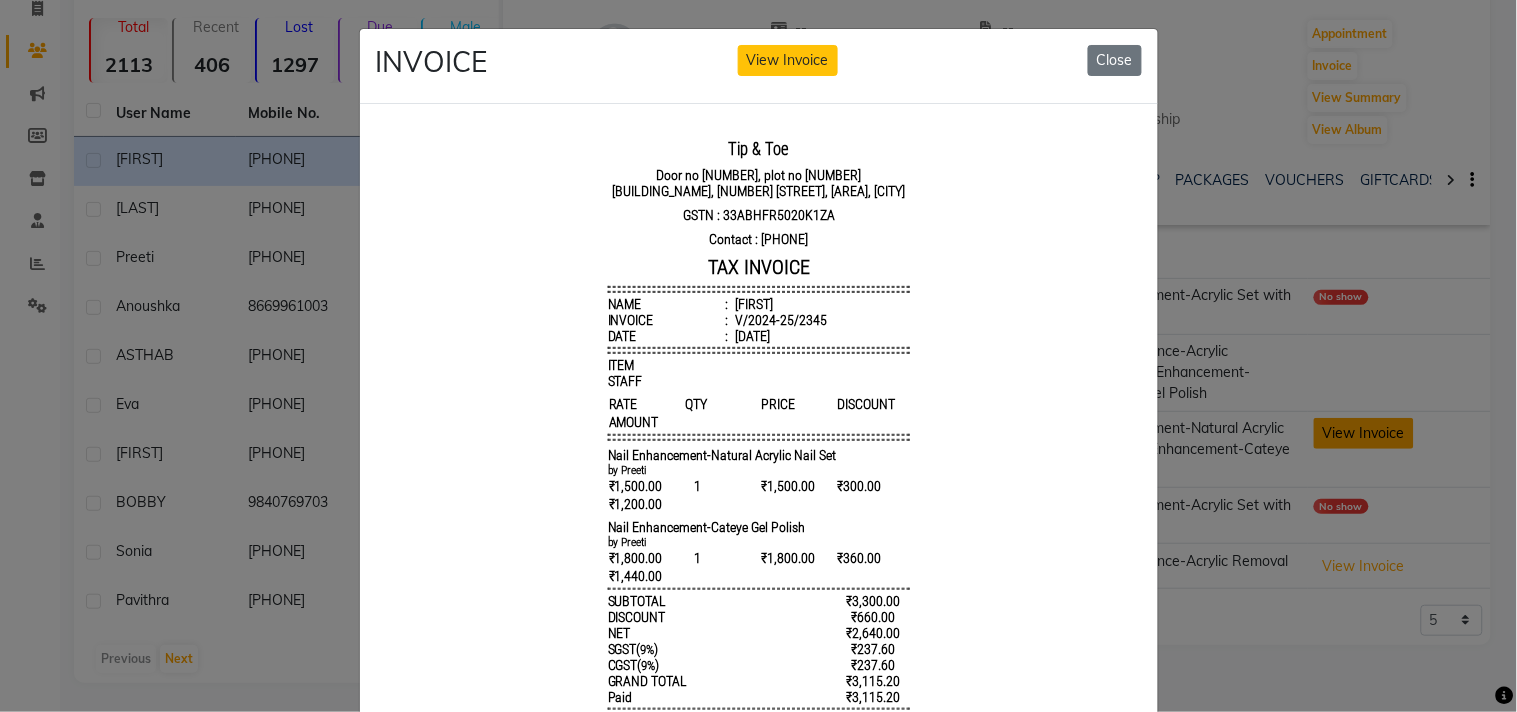 scroll, scrollTop: 0, scrollLeft: 0, axis: both 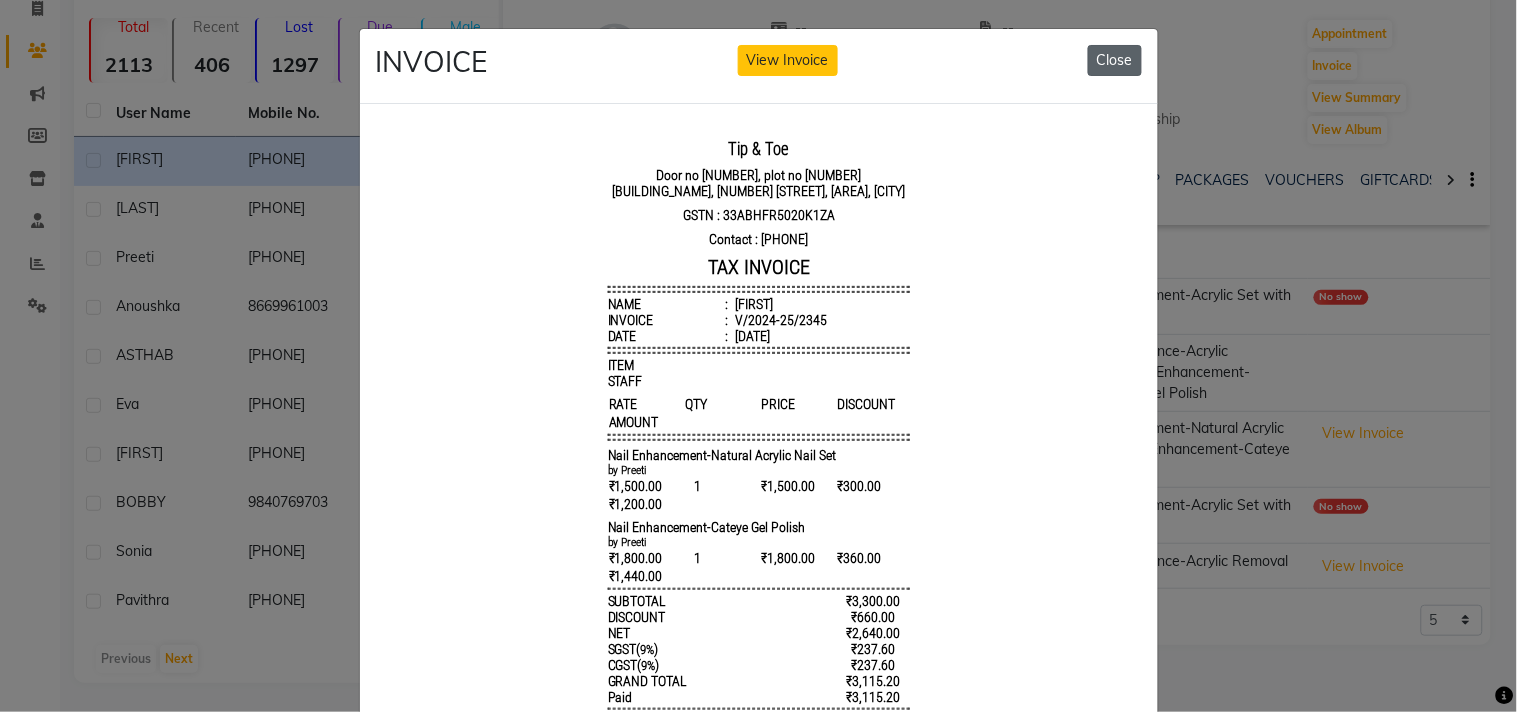 click on "Close" 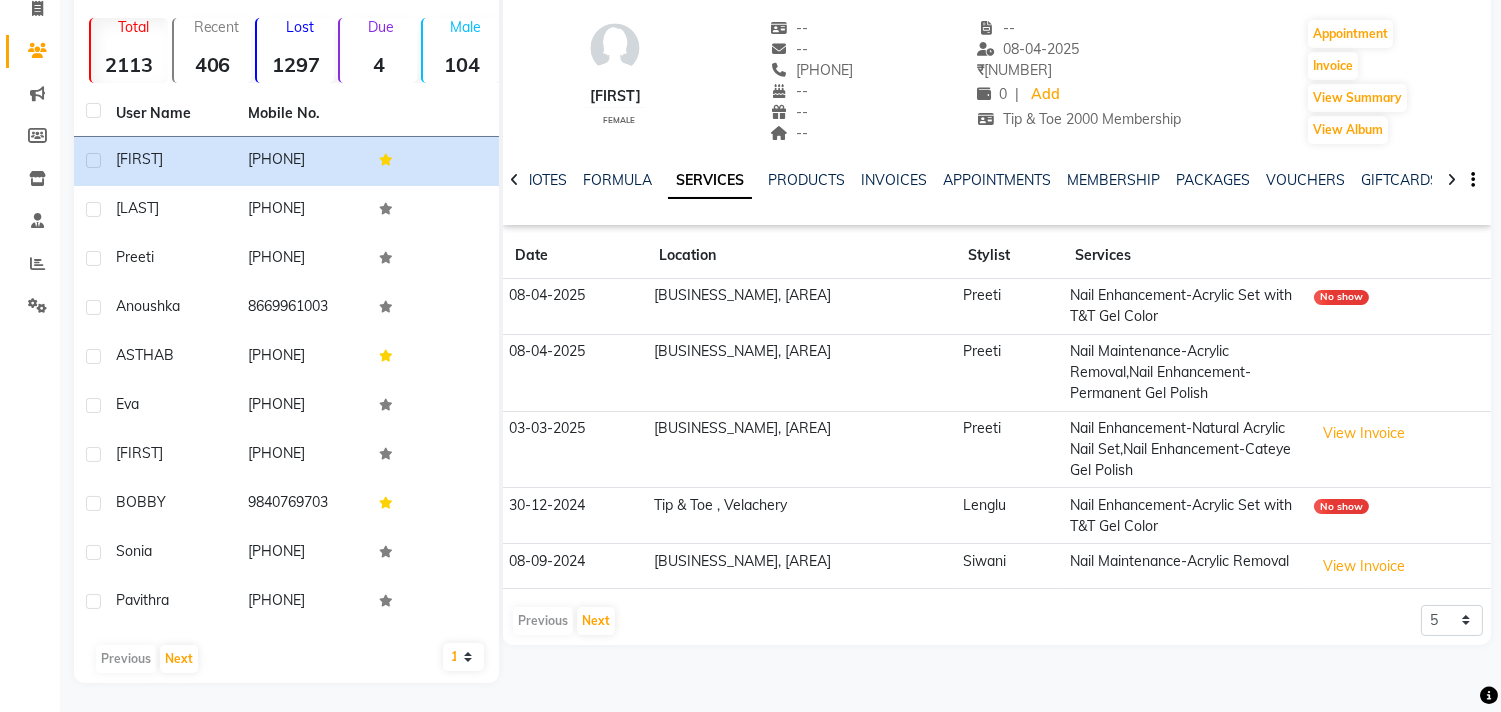 click on "View Invoice" 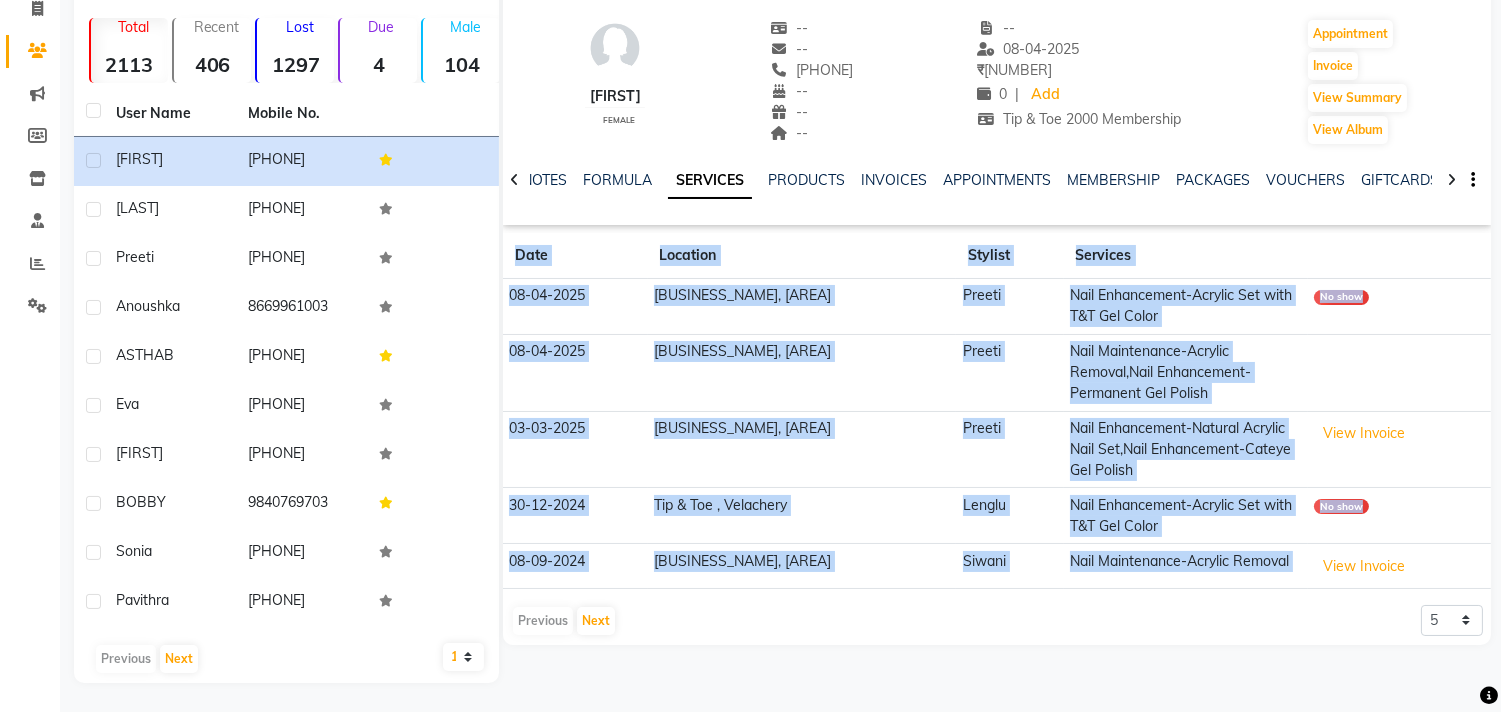 click on "View Invoice" 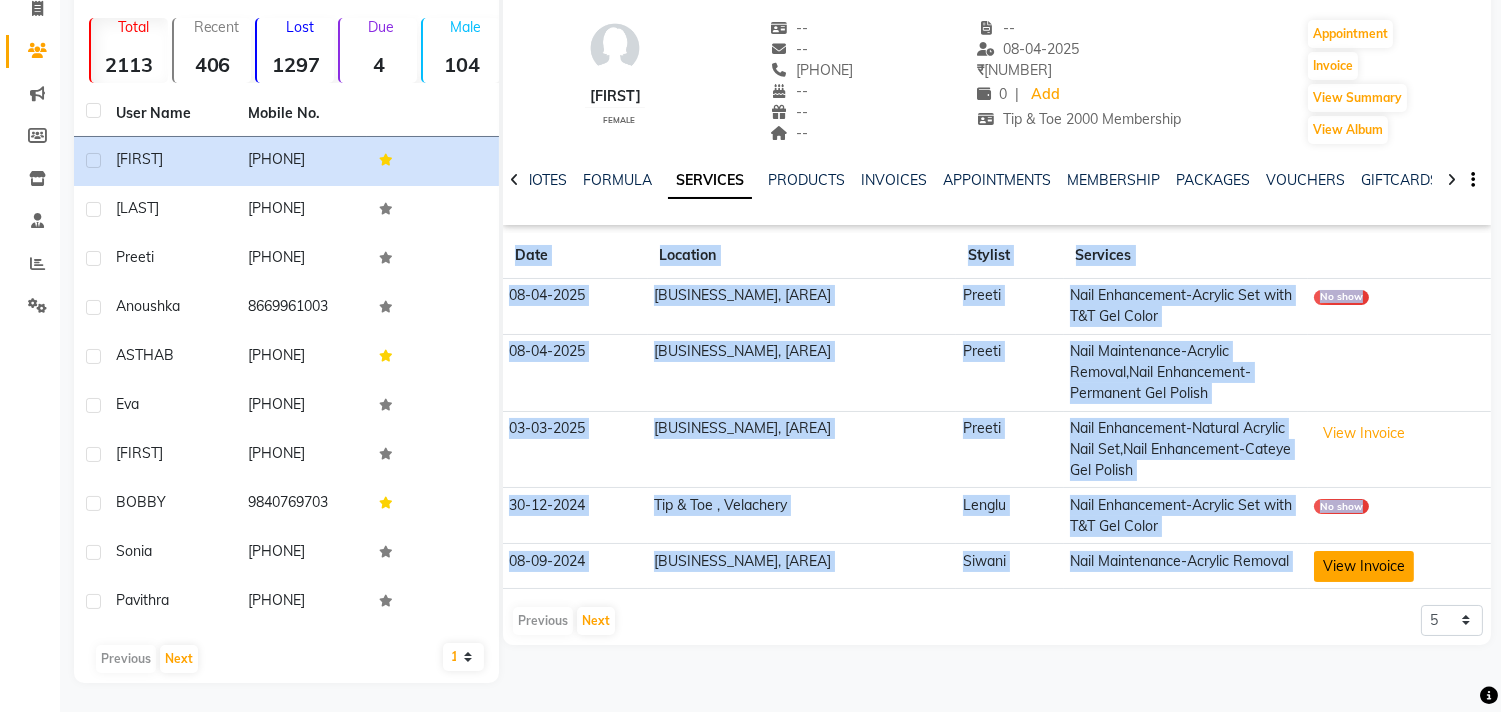 click on "View Invoice" 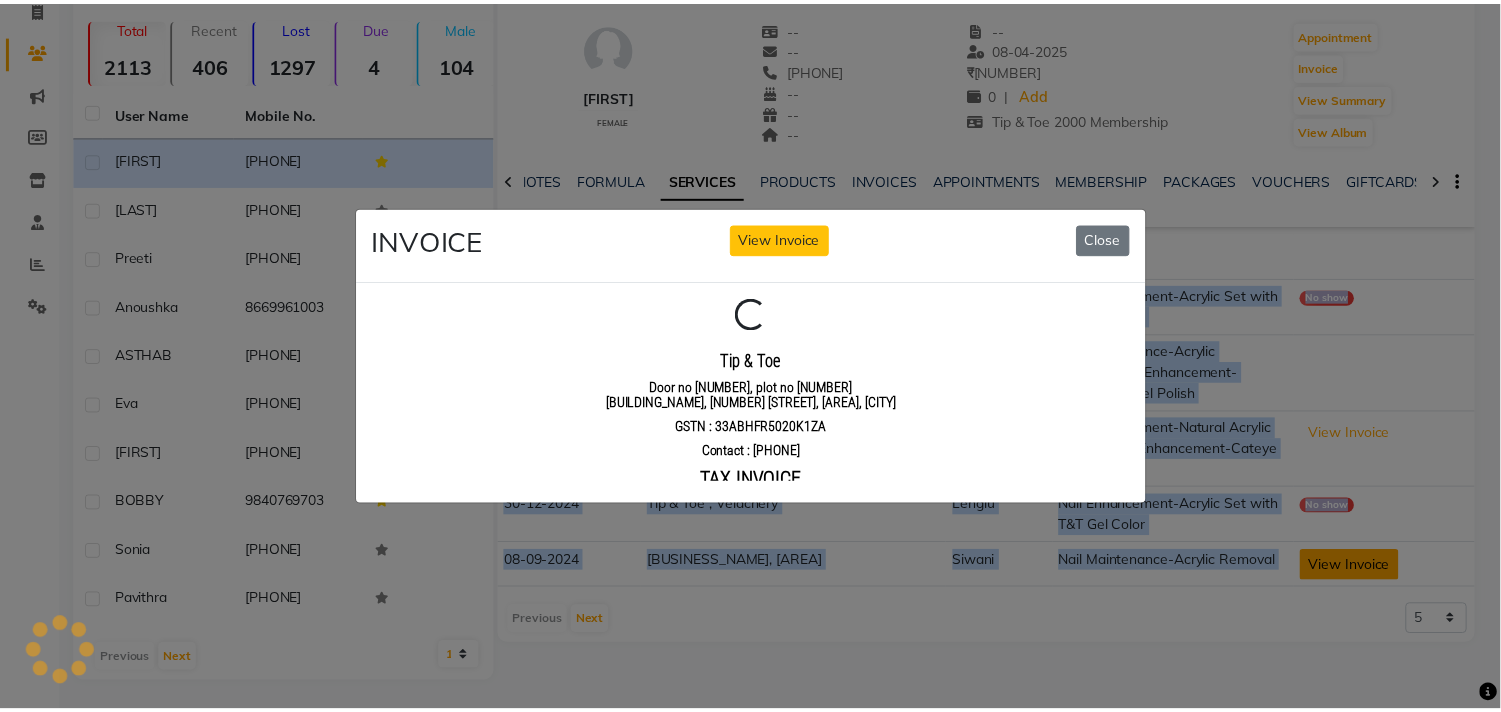 scroll, scrollTop: 0, scrollLeft: 0, axis: both 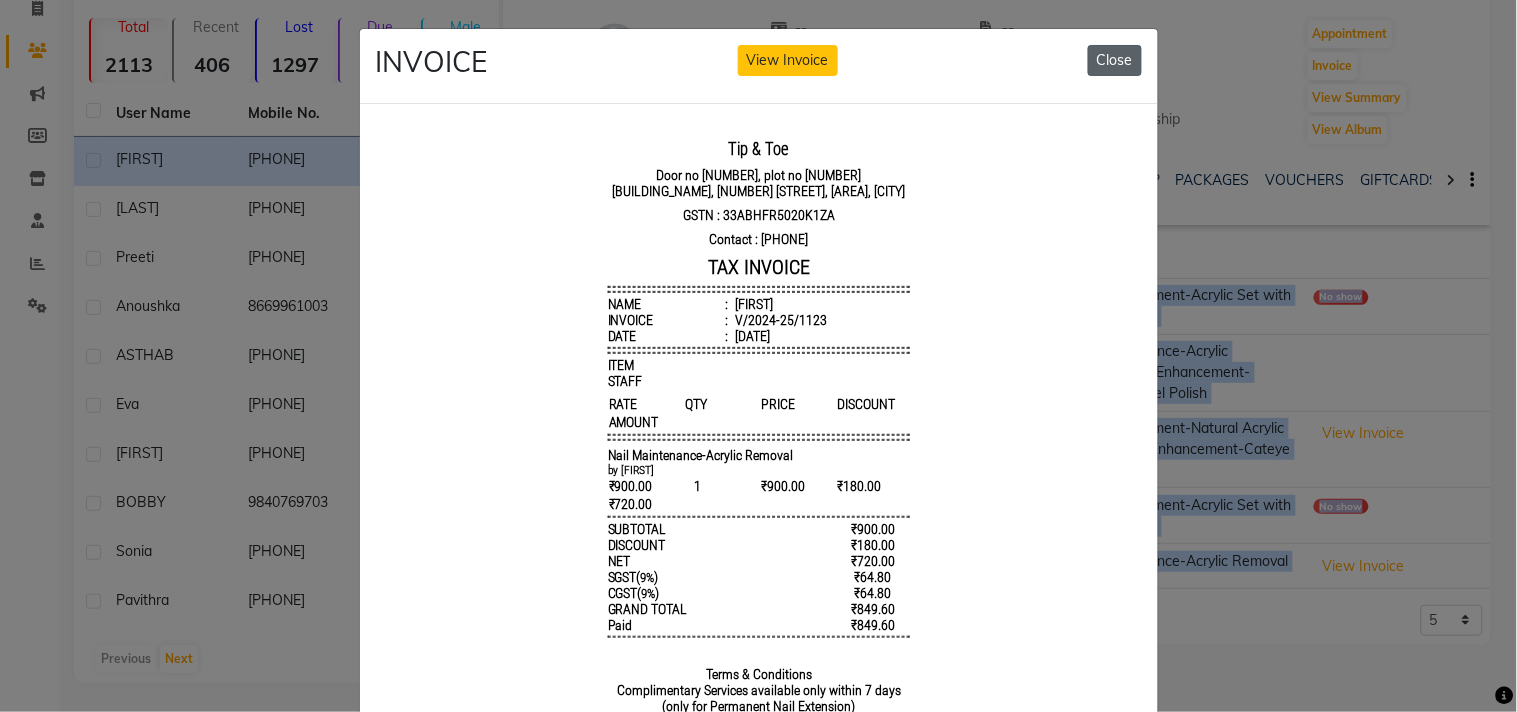 click on "Close" 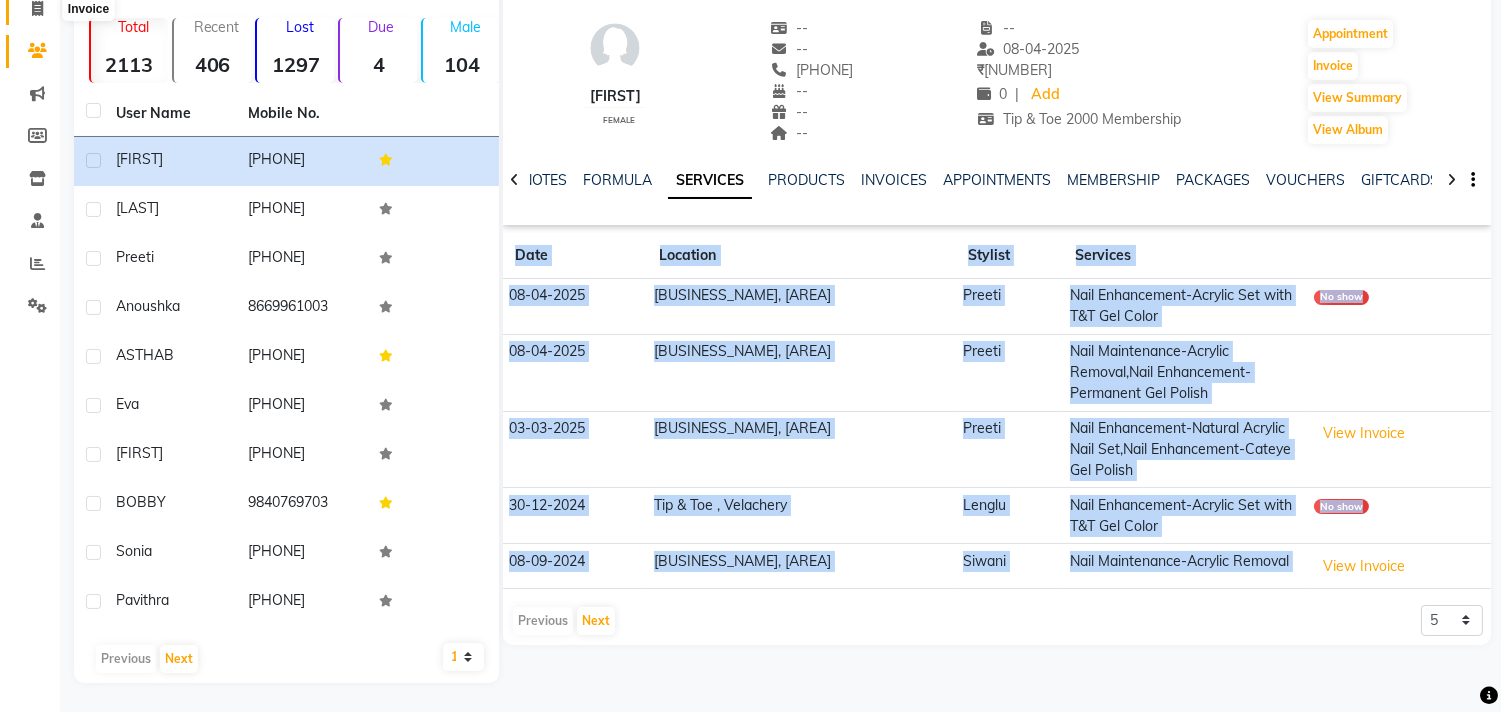 click 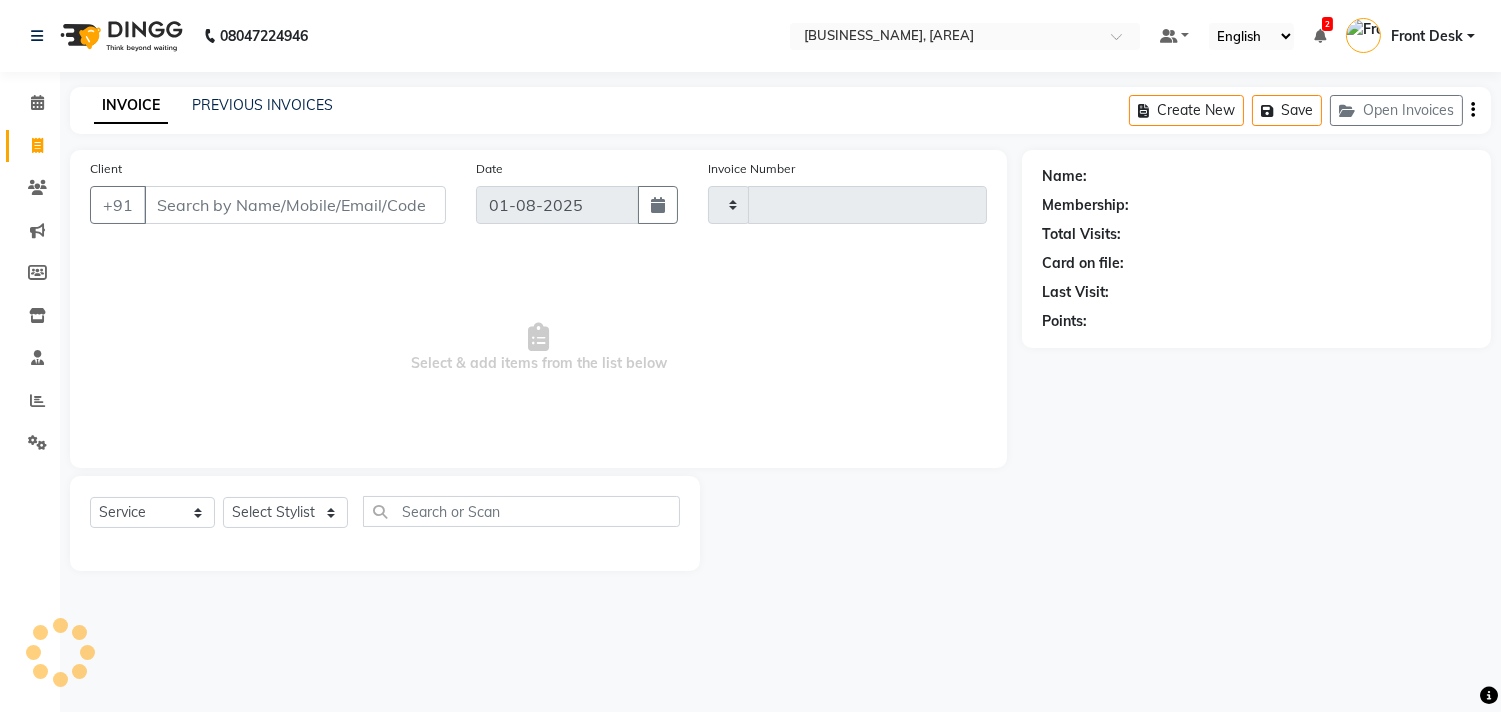 scroll, scrollTop: 0, scrollLeft: 0, axis: both 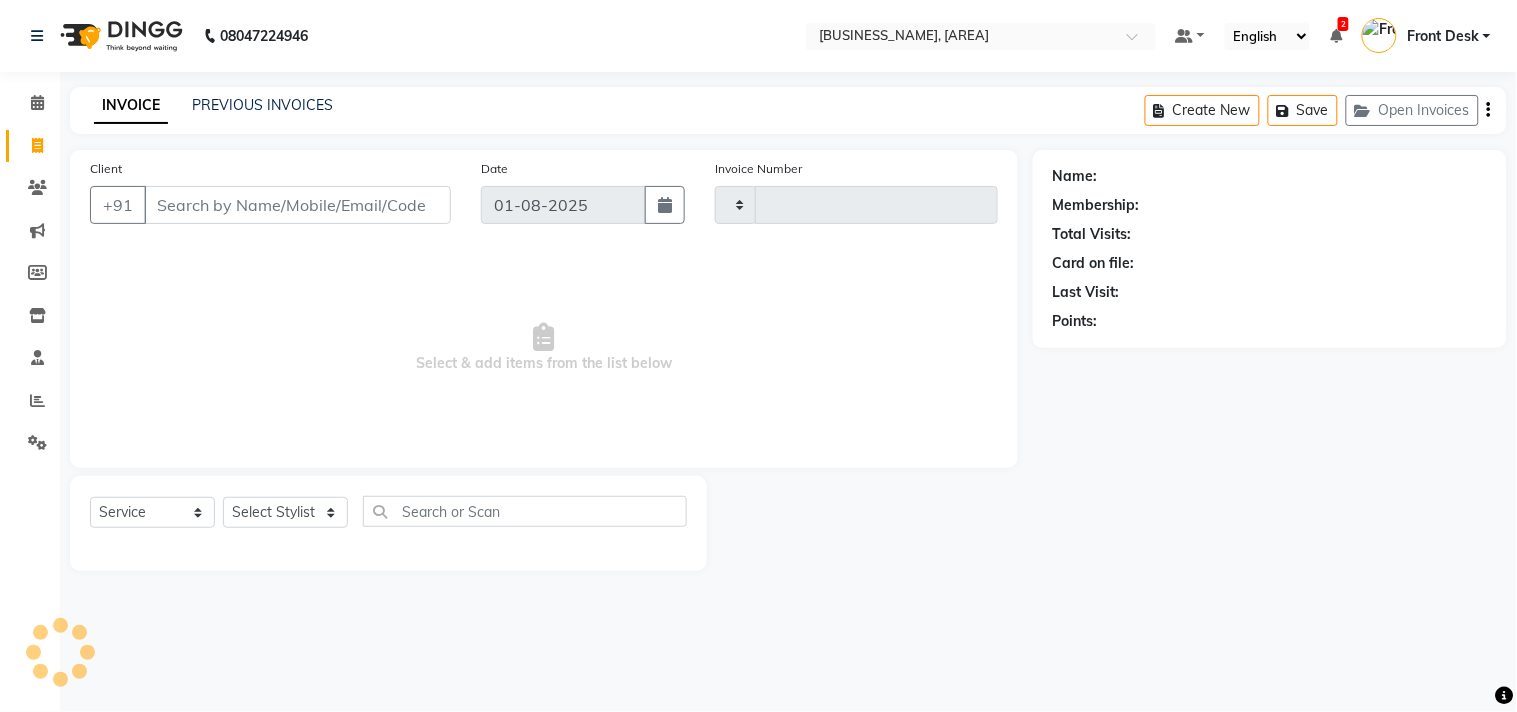 type on "0871" 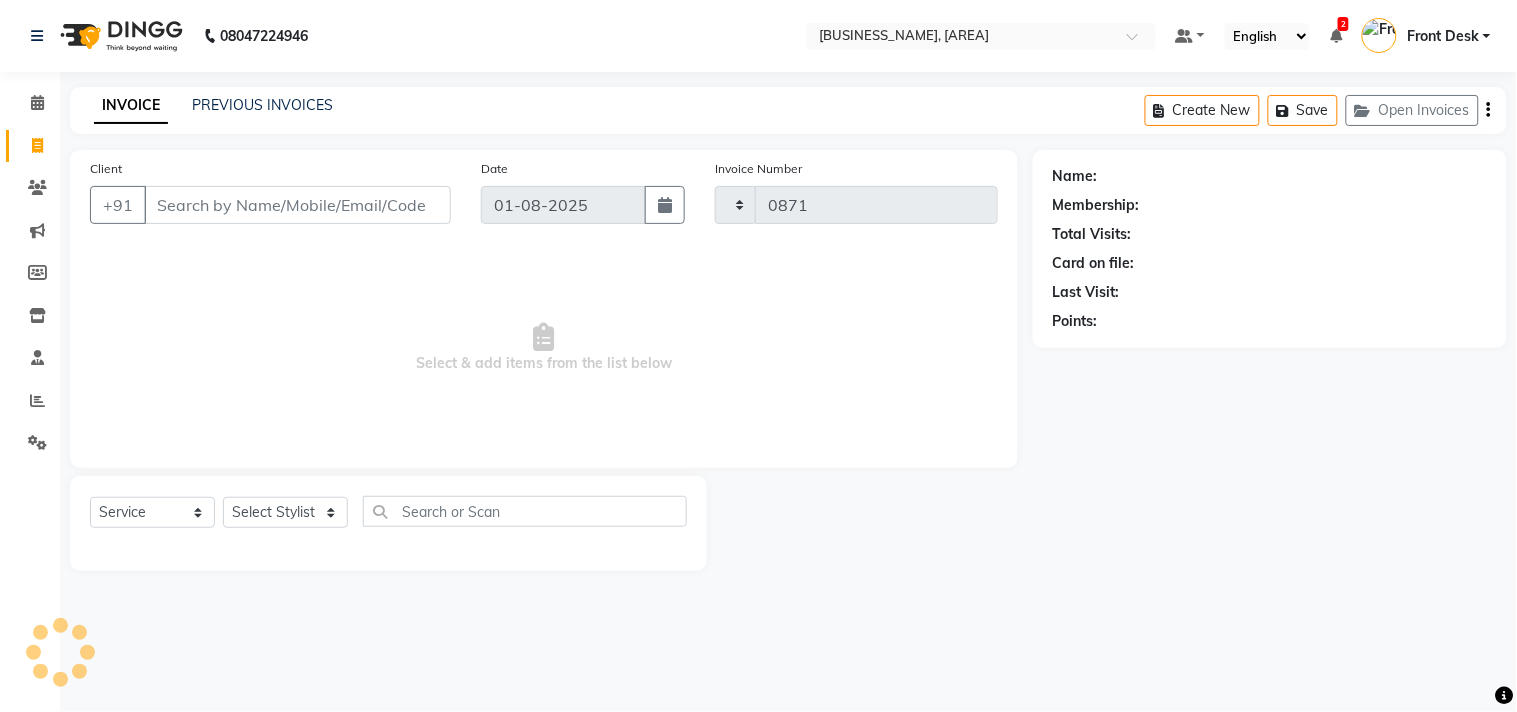 select on "5770" 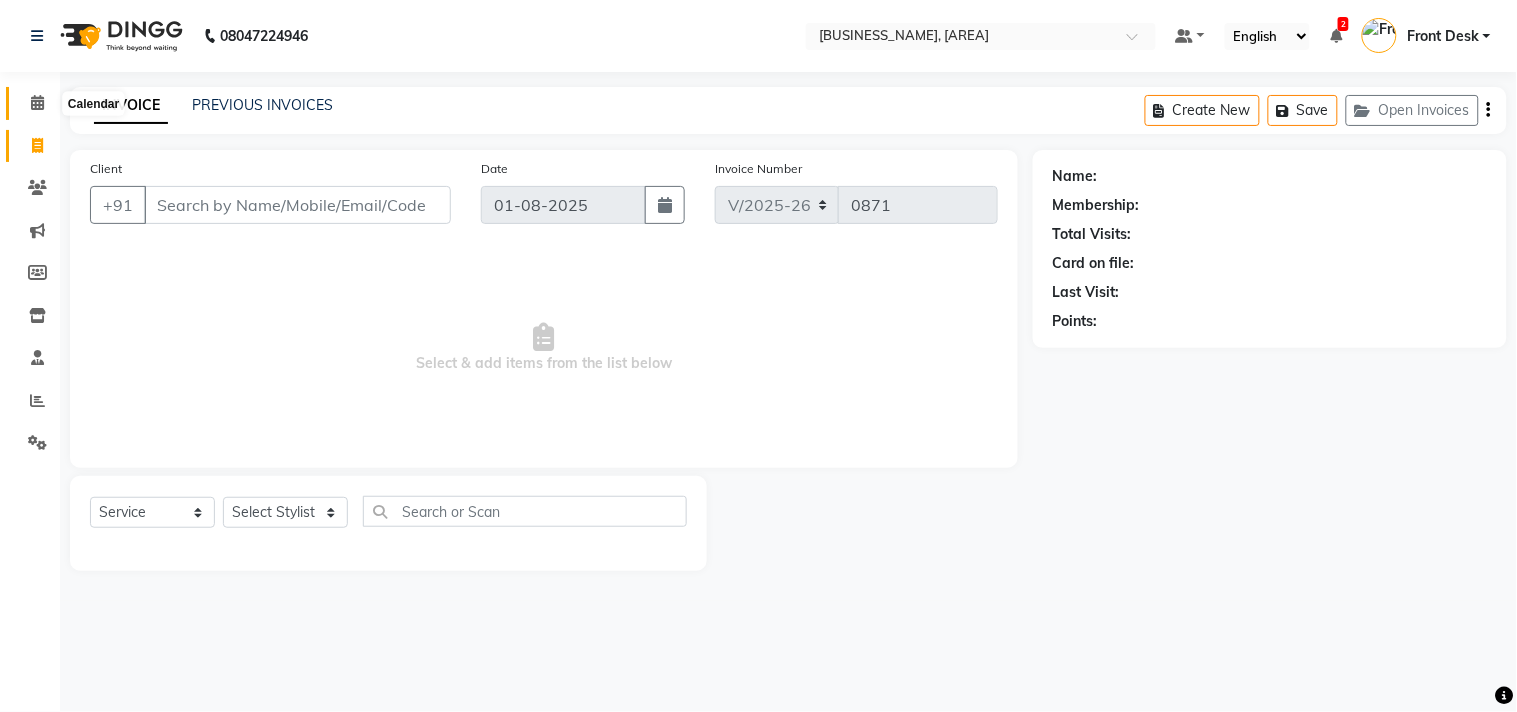 click 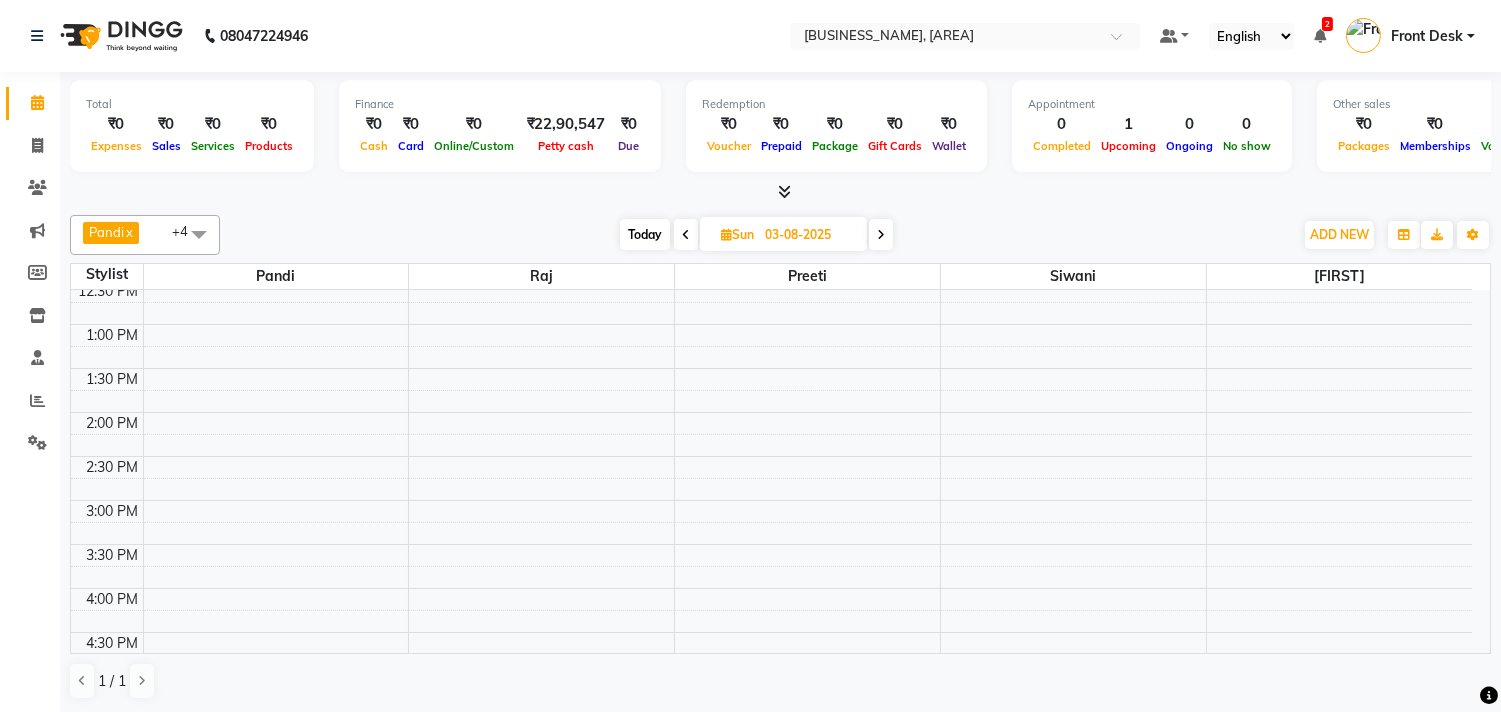 scroll, scrollTop: 0, scrollLeft: 0, axis: both 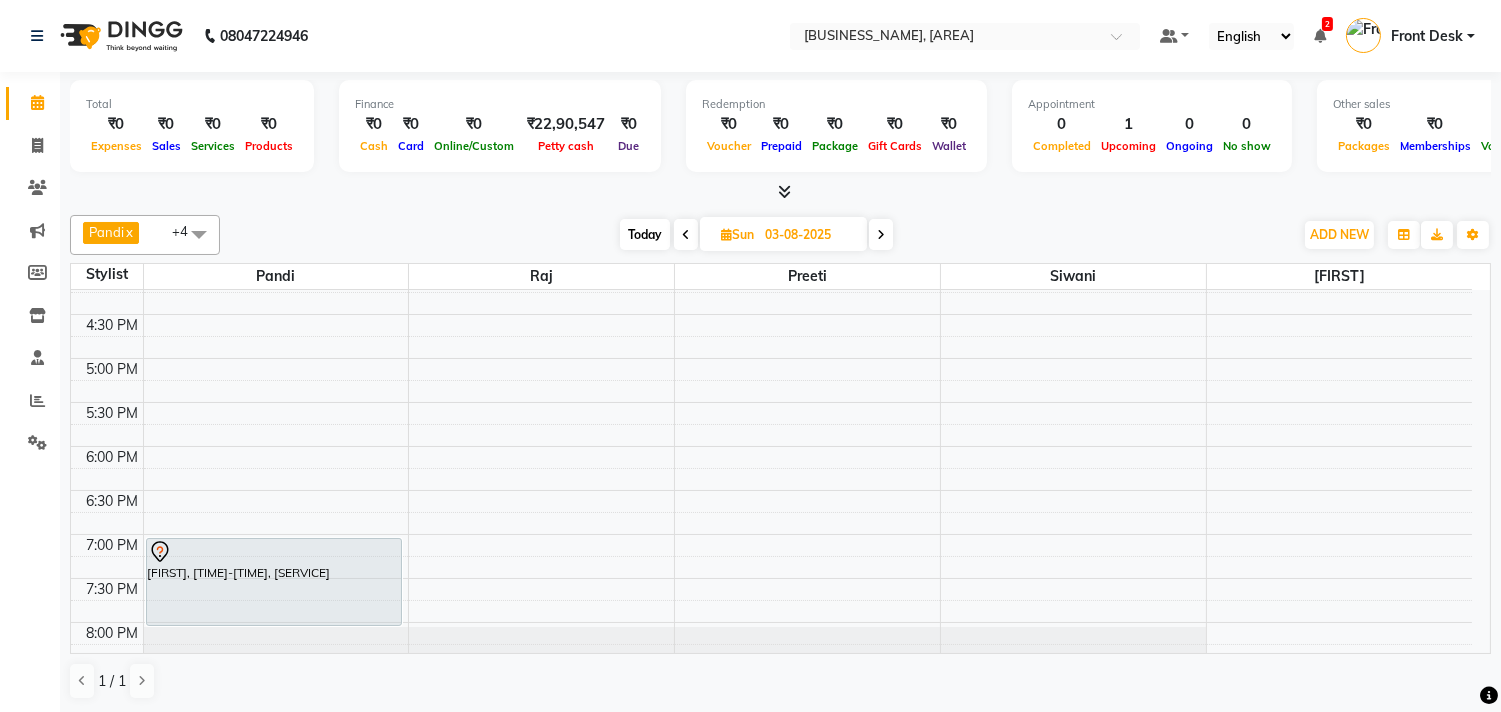 click at bounding box center [686, 235] 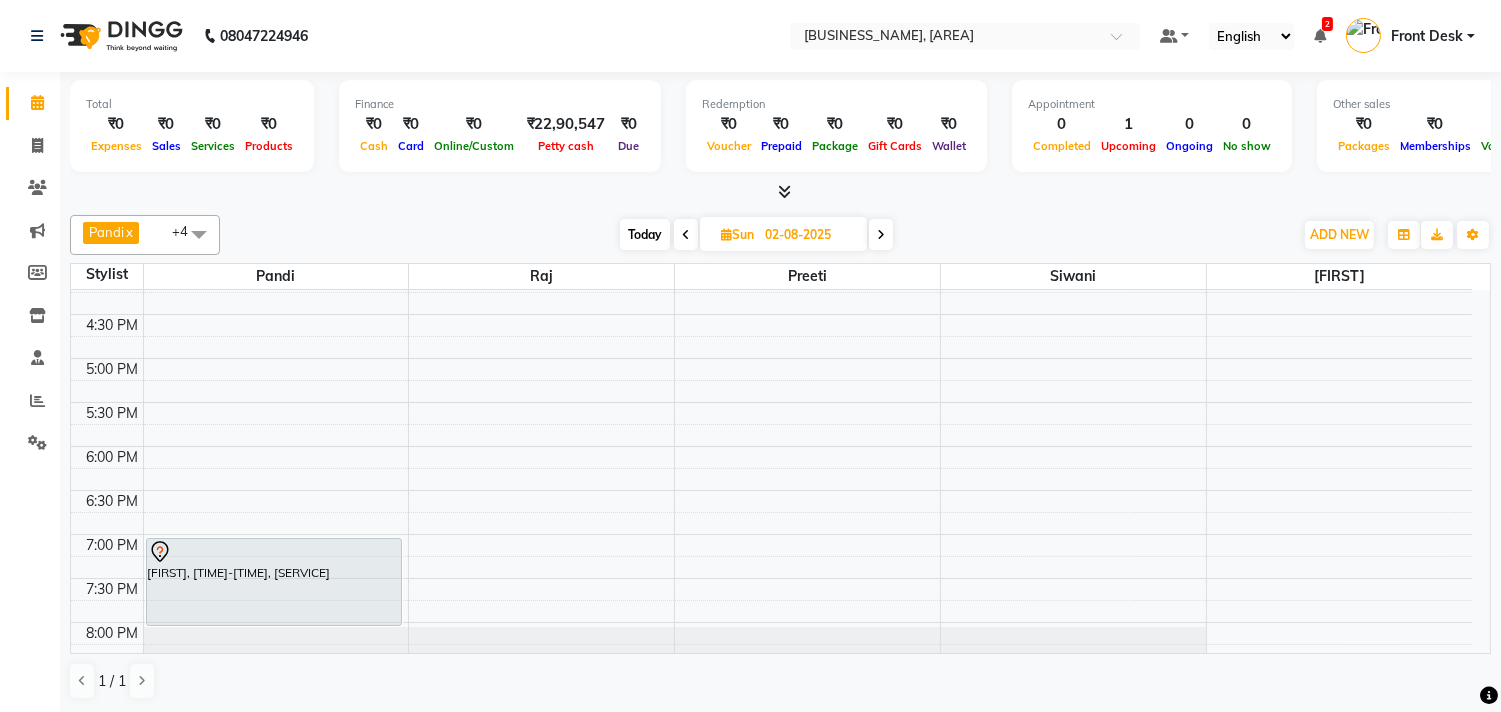 scroll, scrollTop: 177, scrollLeft: 0, axis: vertical 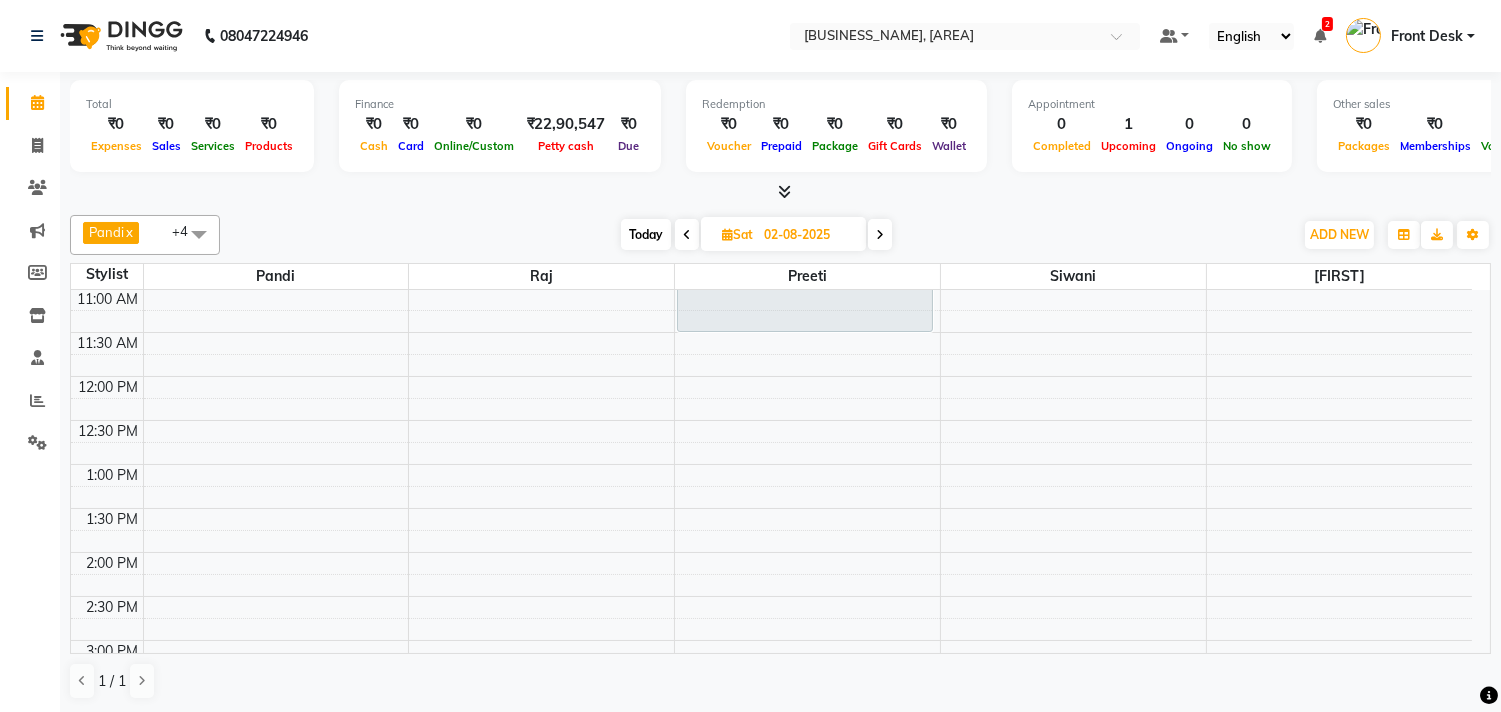 click at bounding box center [687, 235] 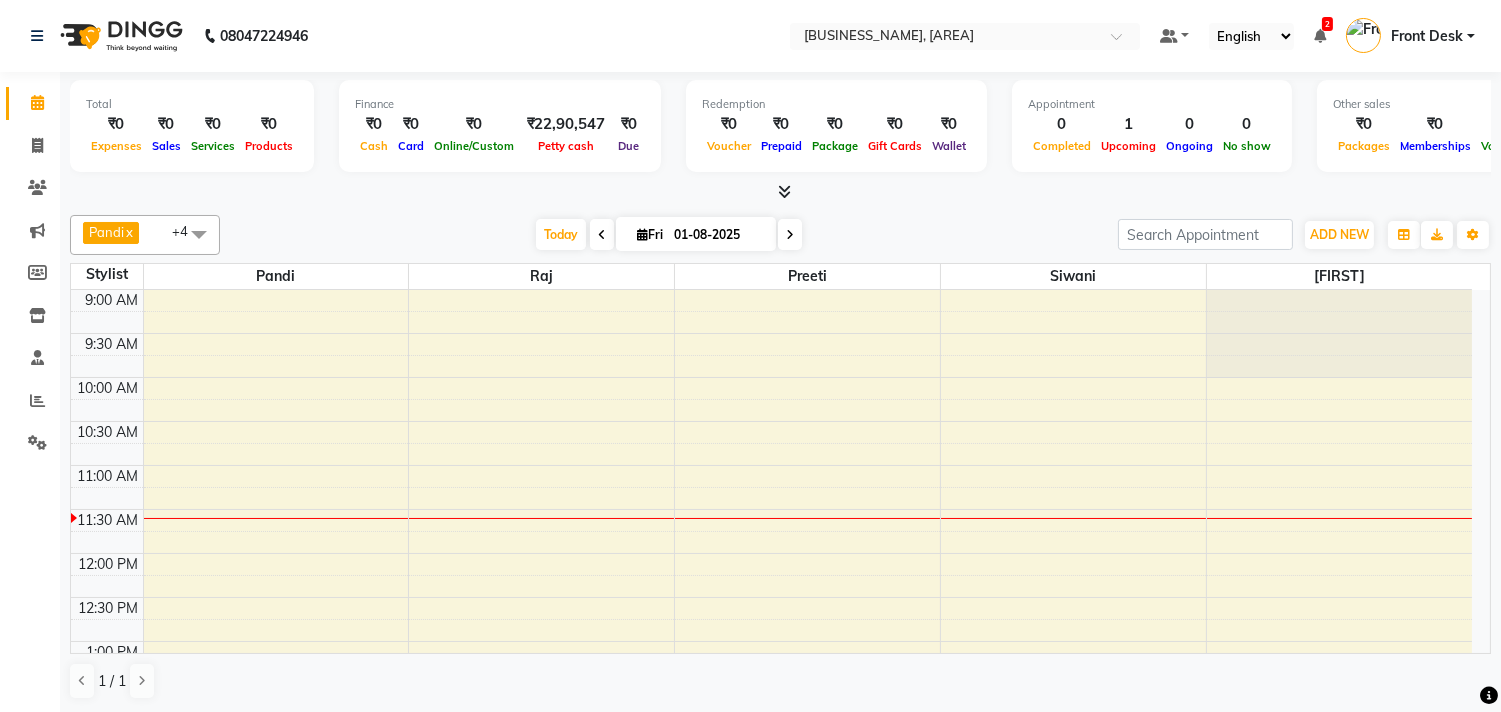 scroll, scrollTop: 177, scrollLeft: 0, axis: vertical 